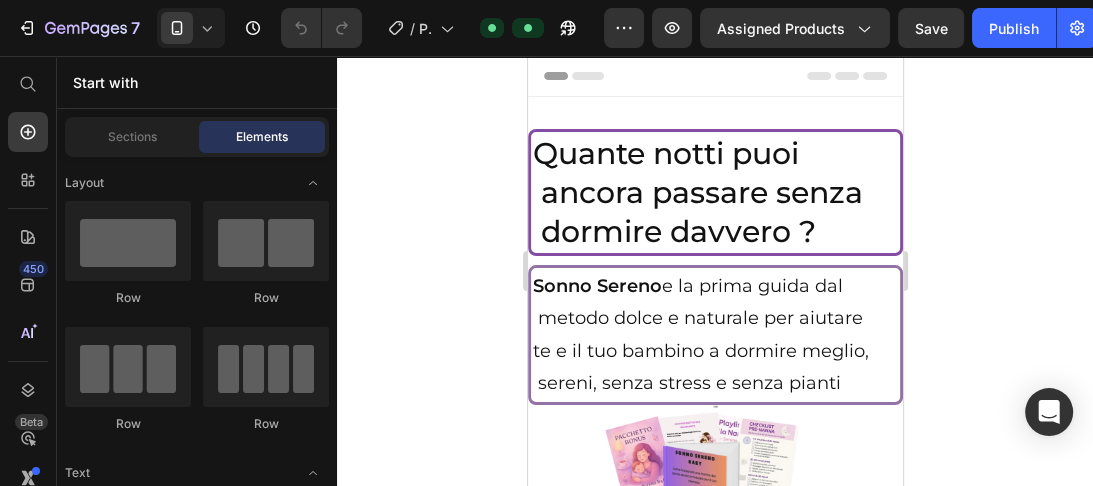 scroll, scrollTop: 0, scrollLeft: 0, axis: both 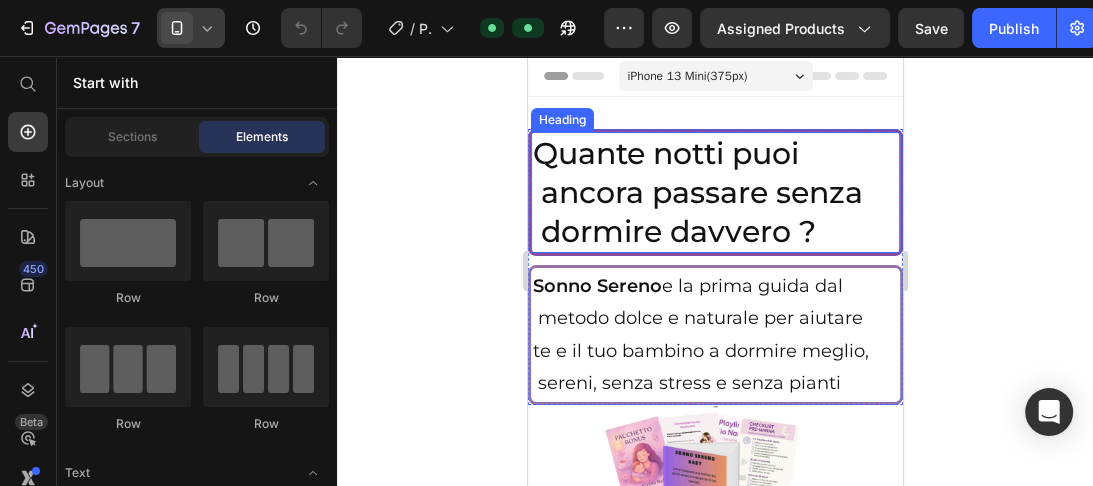 click at bounding box center (177, 28) 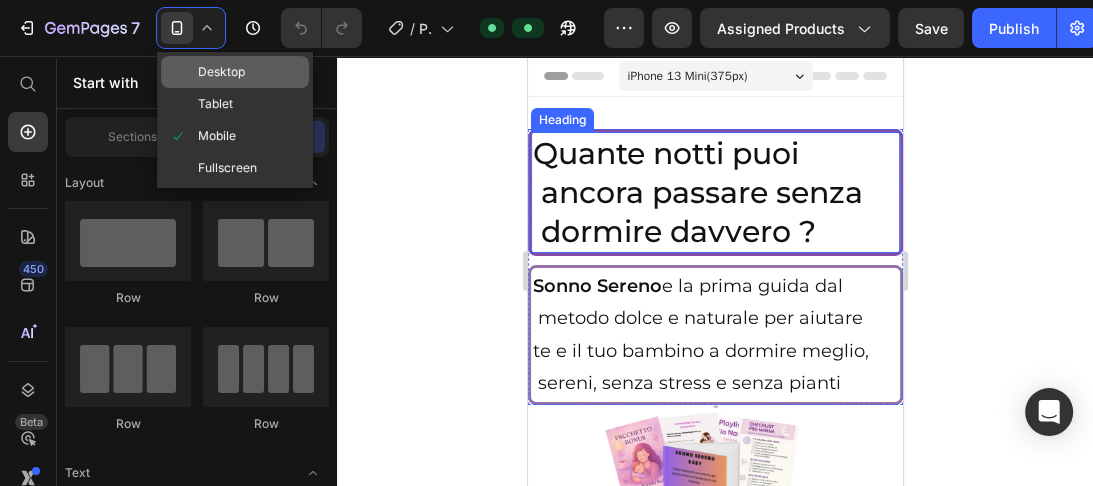click on "Desktop" at bounding box center (221, 72) 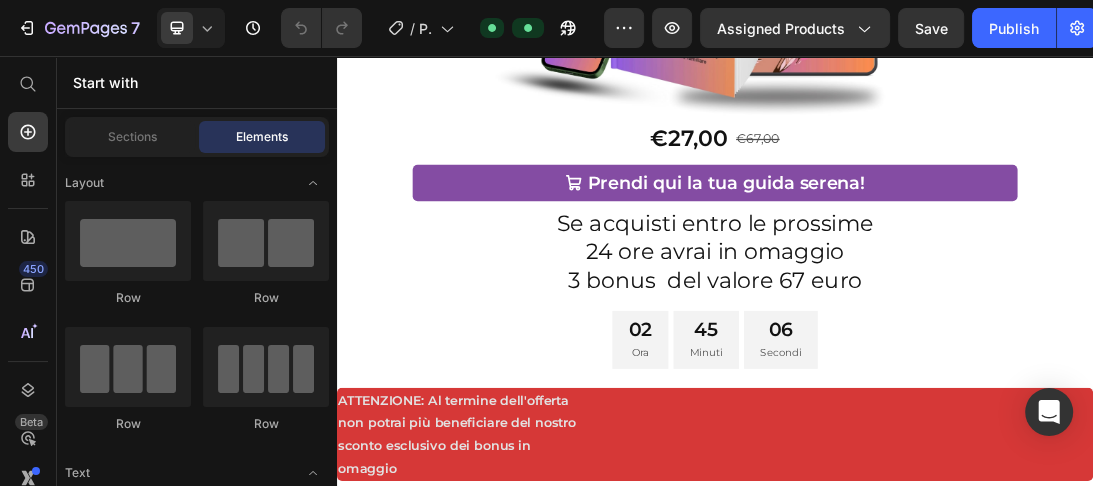 scroll, scrollTop: 1072, scrollLeft: 0, axis: vertical 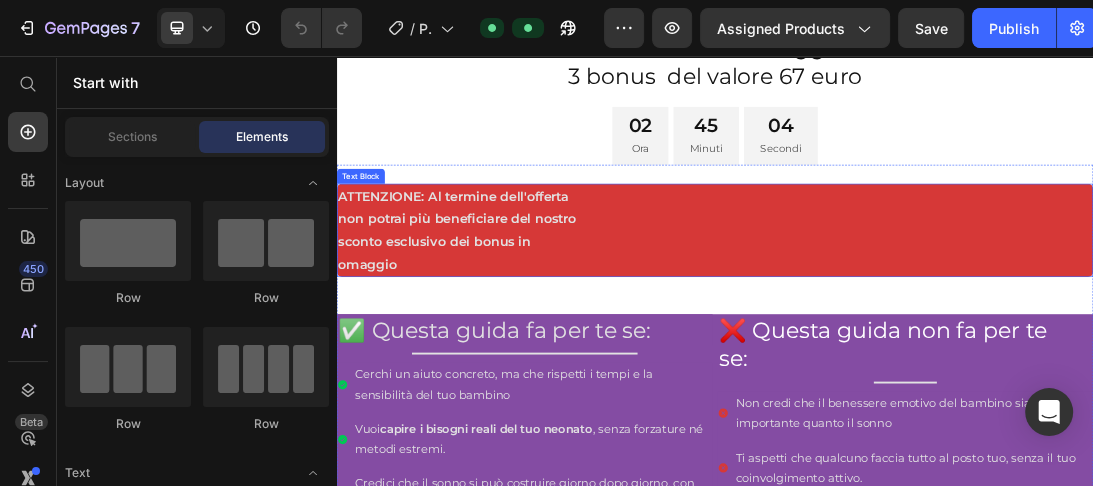 click on "non potrai più beneficiare del nostro" at bounding box center (937, 314) 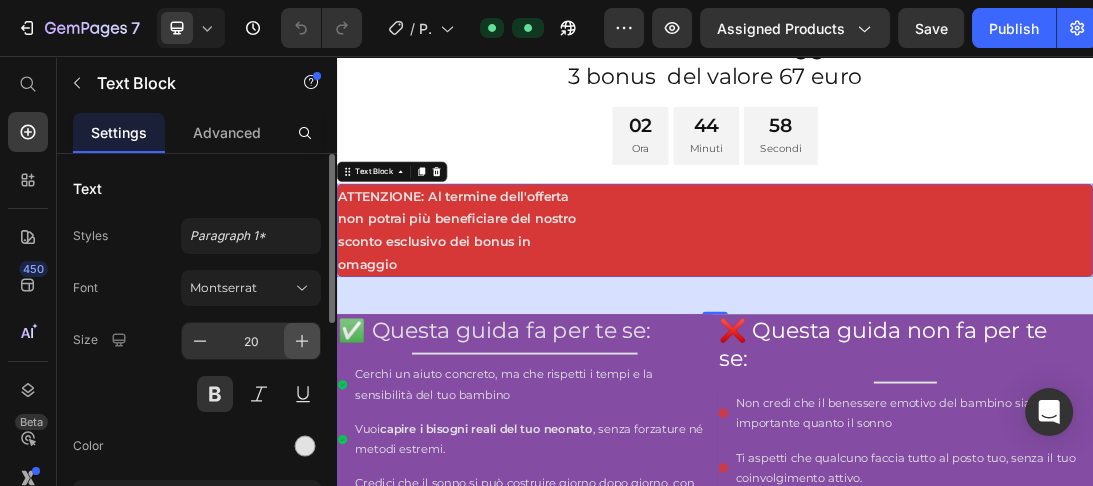 click 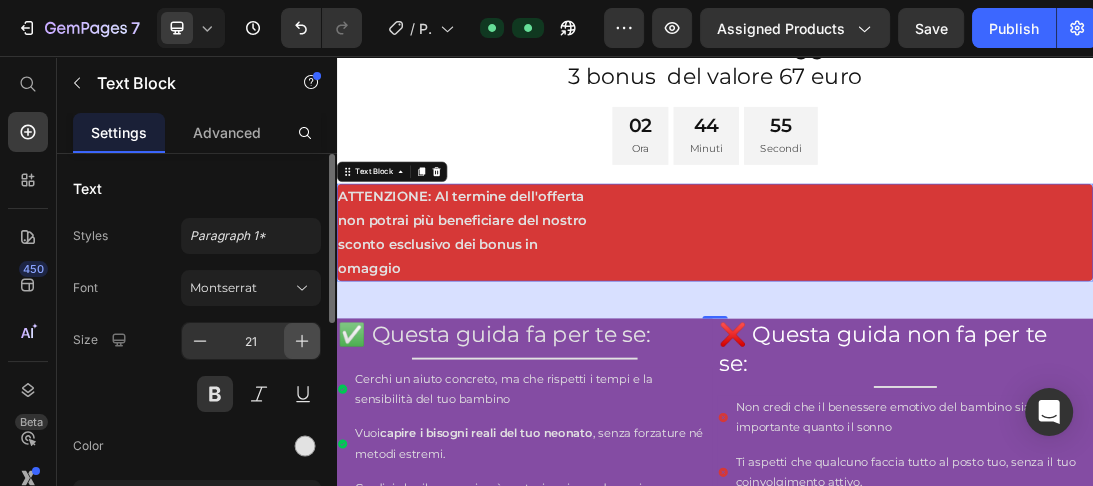click 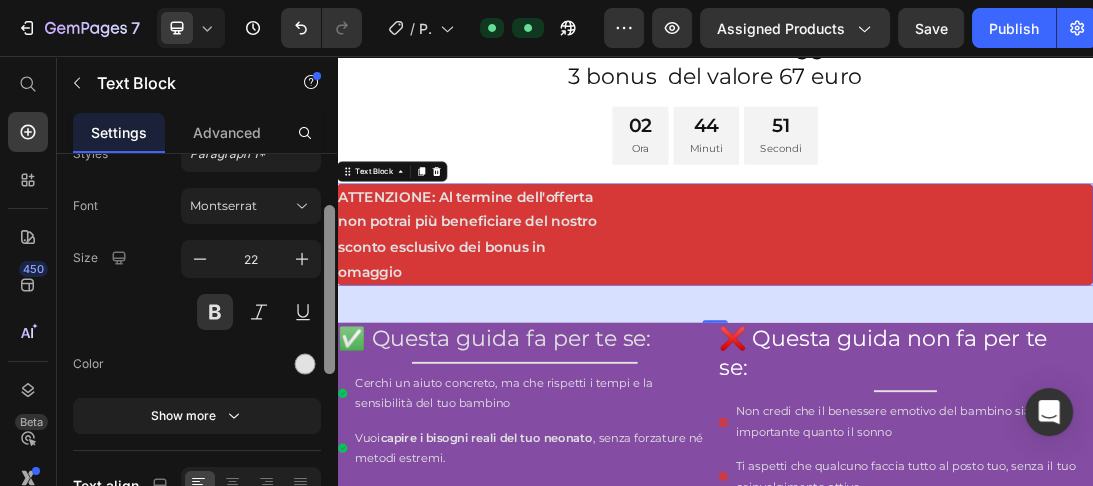 scroll, scrollTop: 96, scrollLeft: 0, axis: vertical 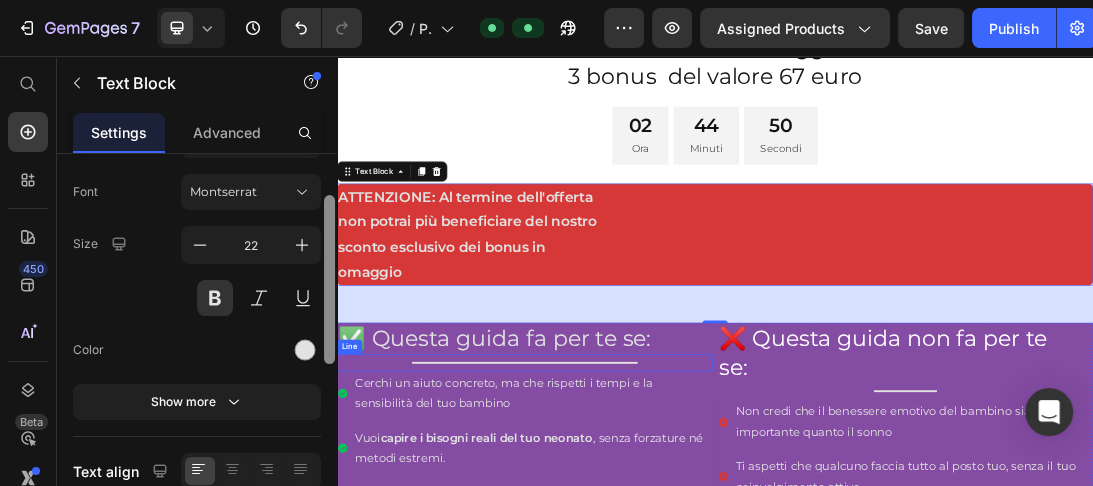 drag, startPoint x: 669, startPoint y: 351, endPoint x: 340, endPoint y: 530, distance: 374.5424 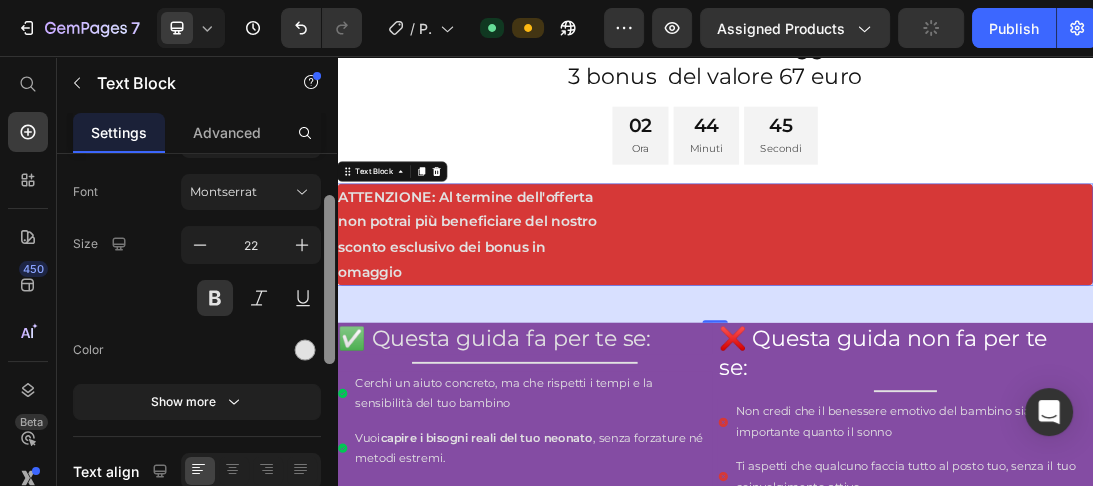 click on "non potrai più beneficiare del nostro" at bounding box center [937, 319] 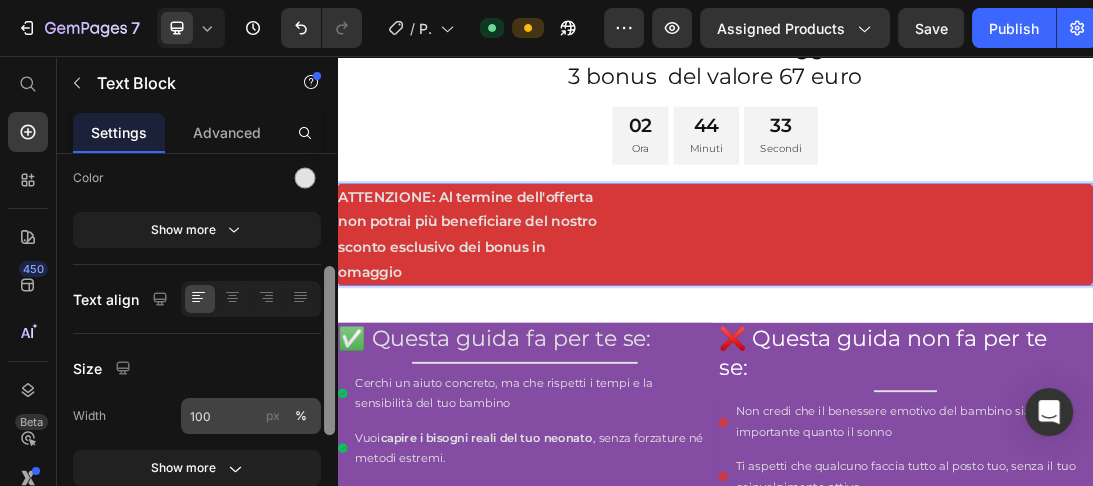 scroll, scrollTop: 265, scrollLeft: 0, axis: vertical 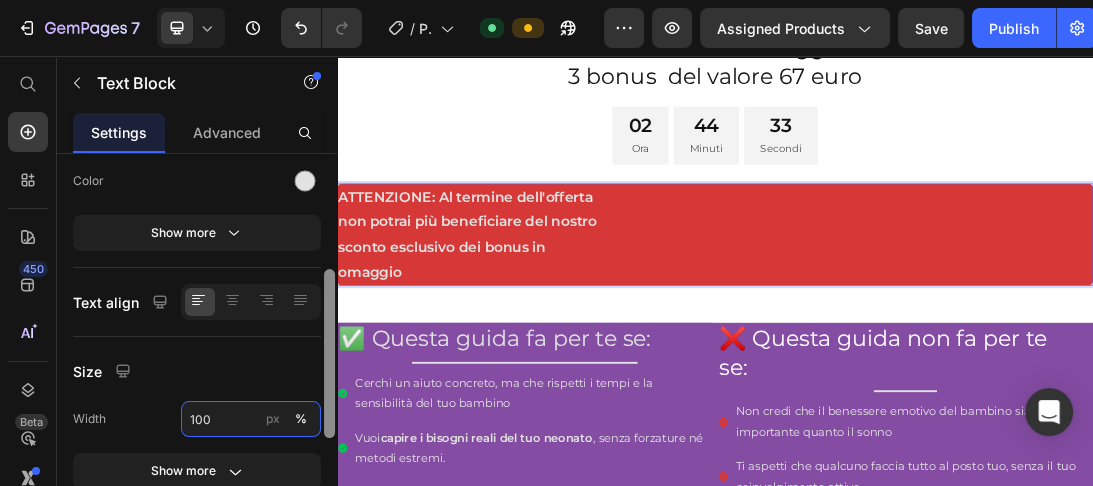 click on "100" at bounding box center (251, 419) 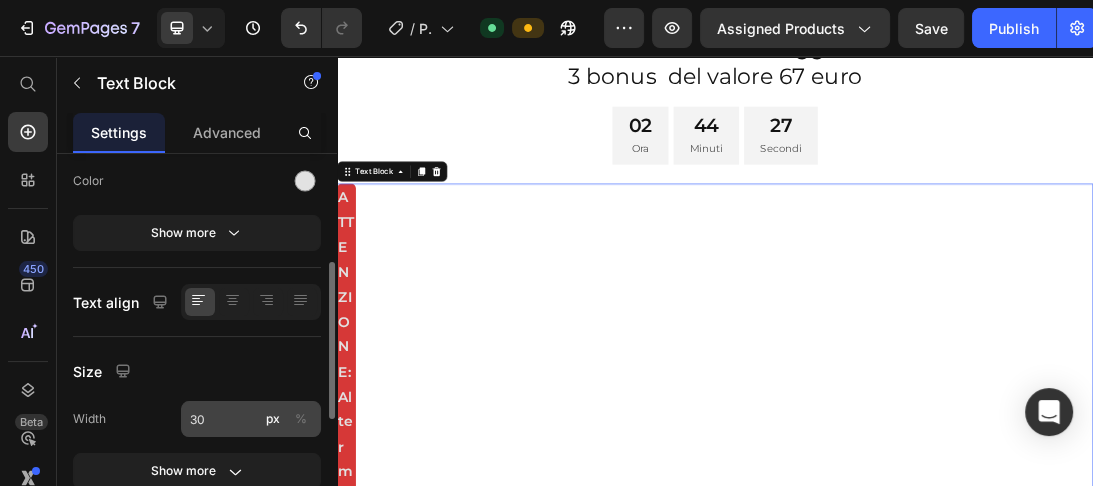 click on "%" at bounding box center (301, 419) 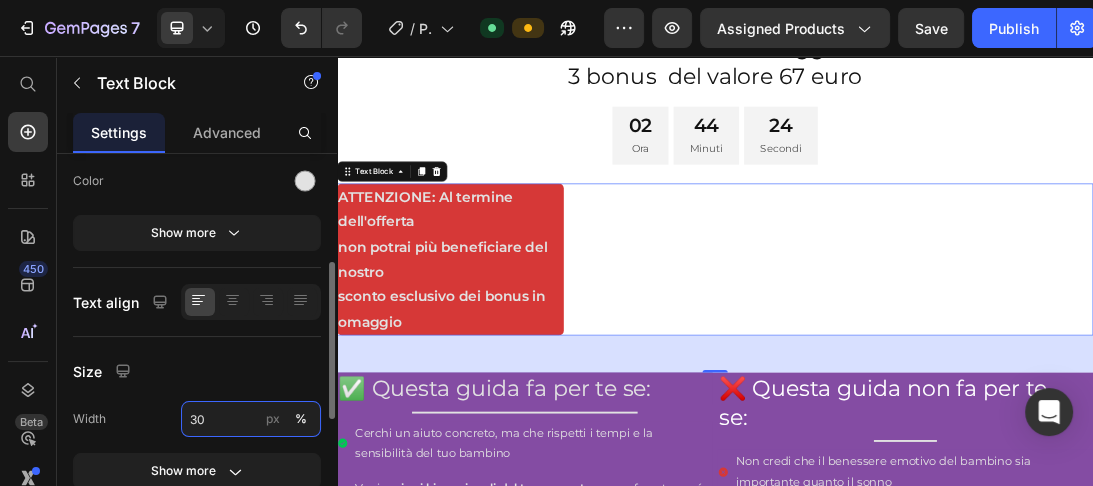 click on "30" at bounding box center [251, 419] 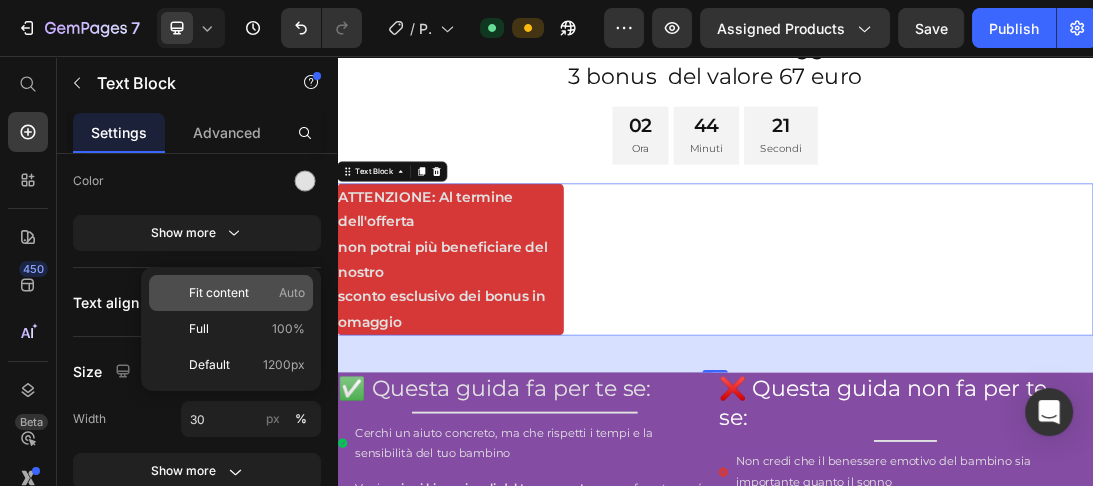 click on "Fit content" at bounding box center (219, 293) 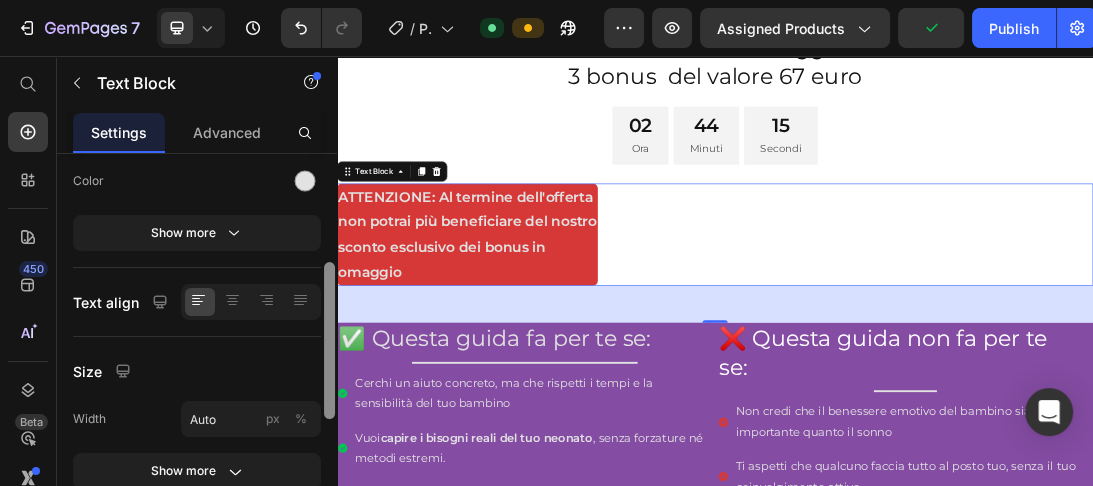 scroll, scrollTop: 568, scrollLeft: 0, axis: vertical 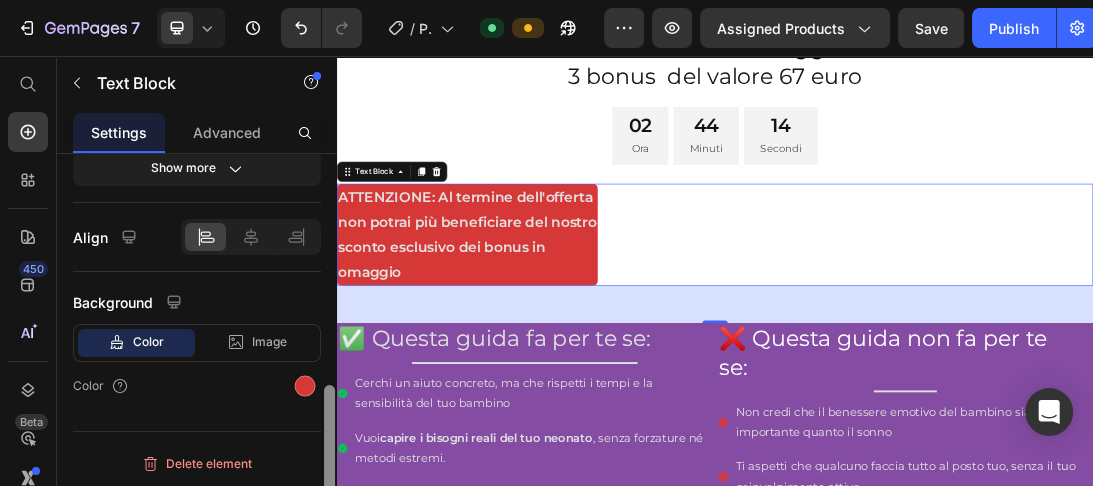 drag, startPoint x: 336, startPoint y: 320, endPoint x: 329, endPoint y: 311, distance: 11.401754 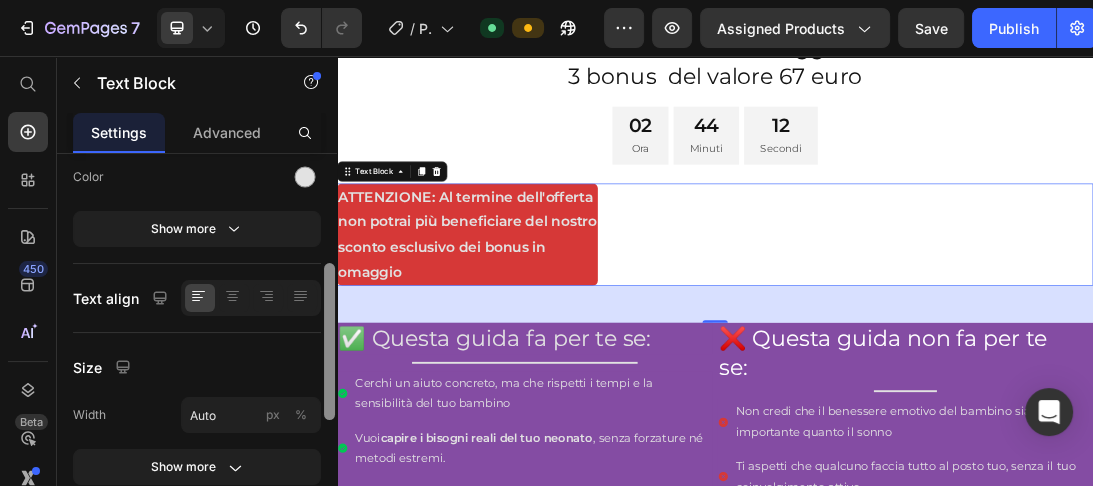 scroll, scrollTop: 274, scrollLeft: 0, axis: vertical 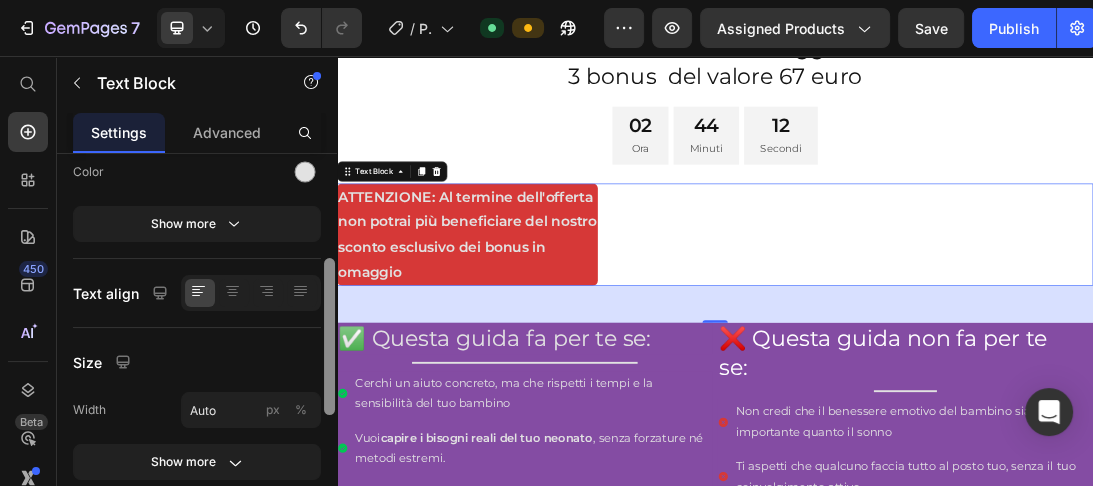 drag, startPoint x: 331, startPoint y: 405, endPoint x: 326, endPoint y: 285, distance: 120.10412 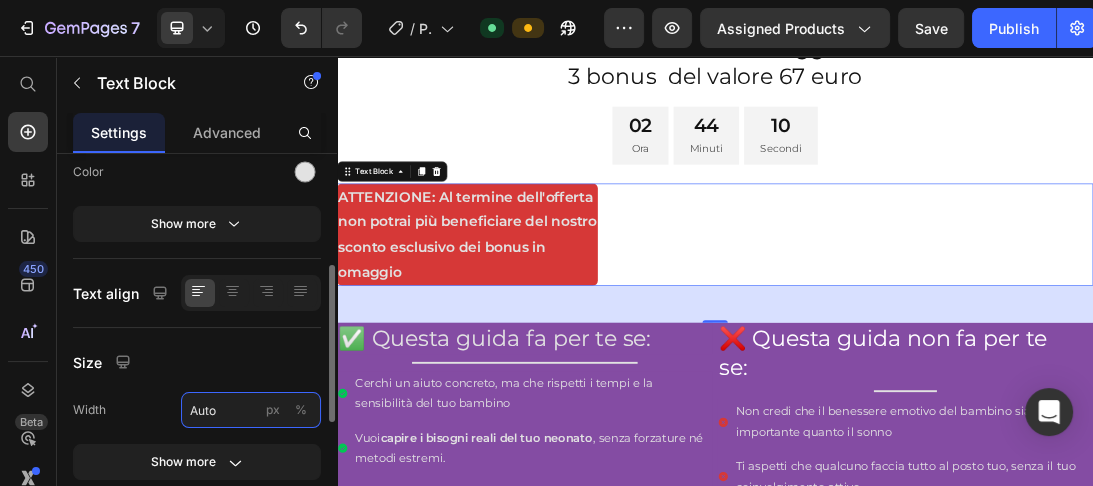 click on "Auto" at bounding box center (251, 410) 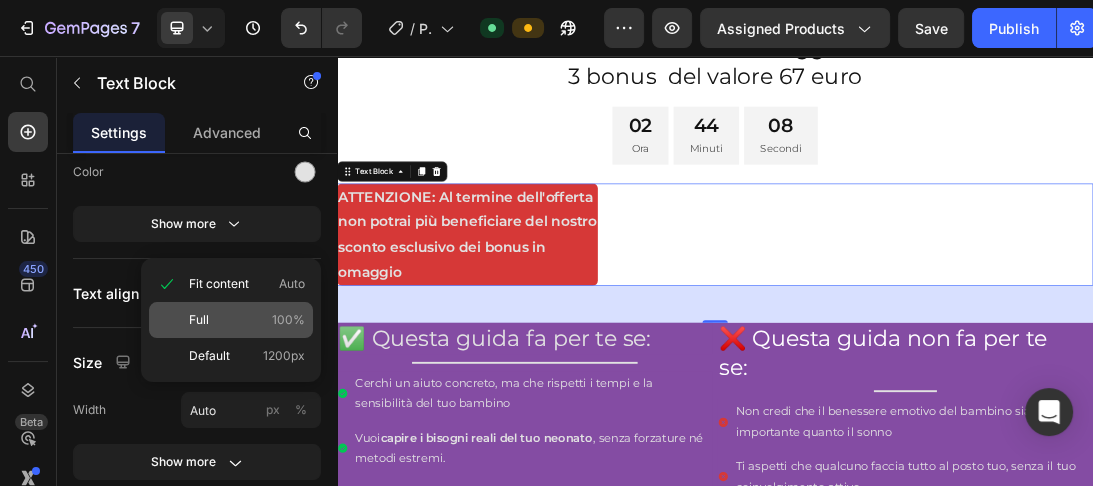 click on "Full 100%" at bounding box center (247, 320) 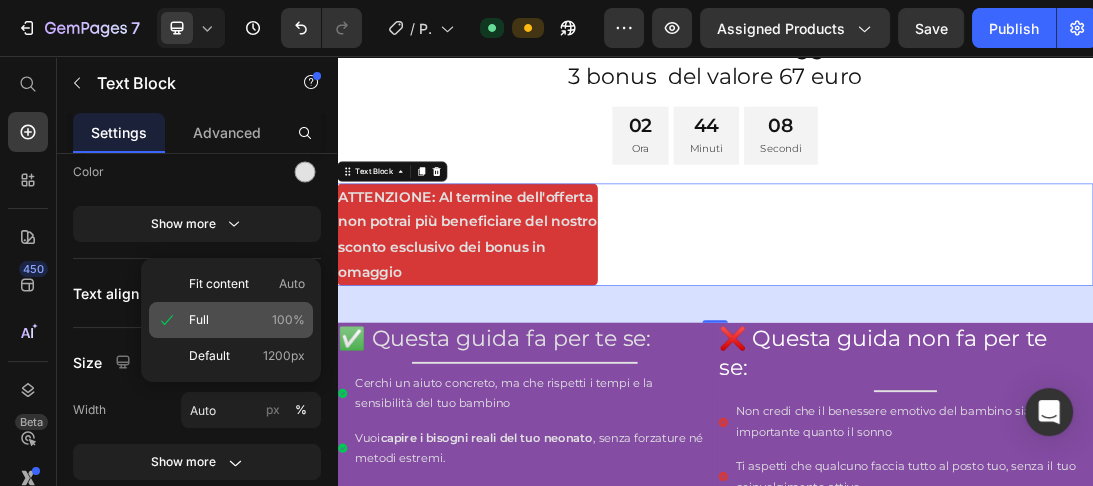 type on "100" 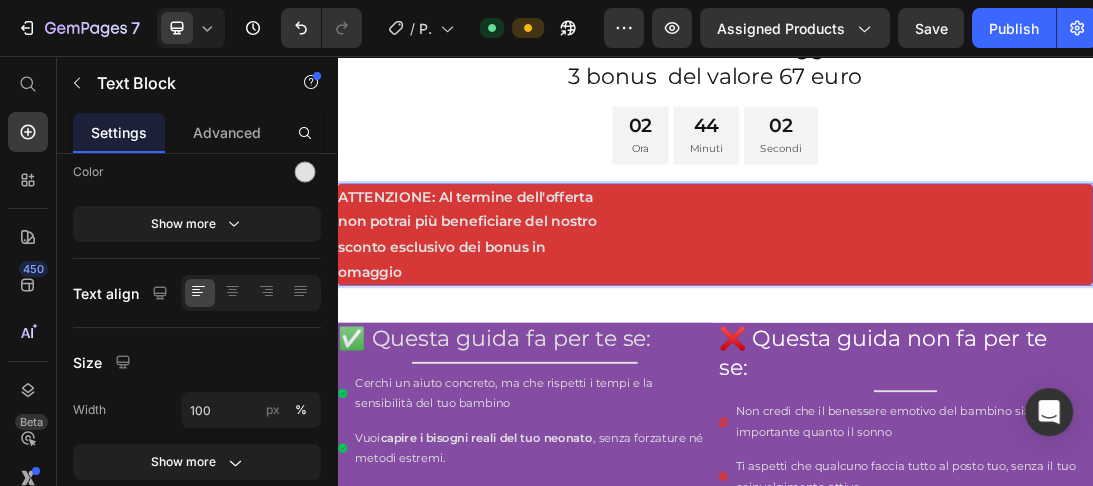 click on "non potrai più beneficiare del nostro" at bounding box center (937, 319) 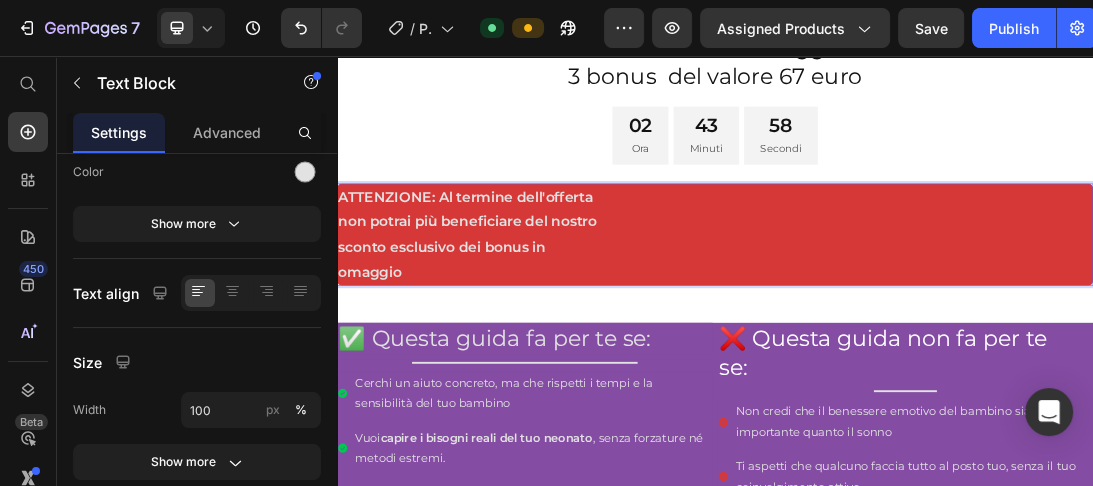 click on "ATTENZIONE: Al termine dell'offerta" at bounding box center (937, 280) 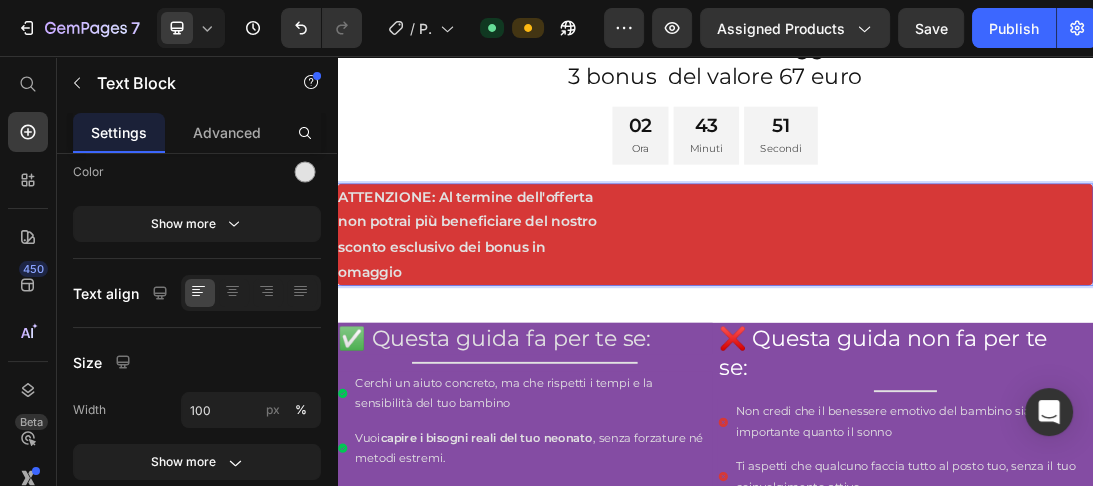 click on "non potrai più beneficiare del nostro" at bounding box center (937, 319) 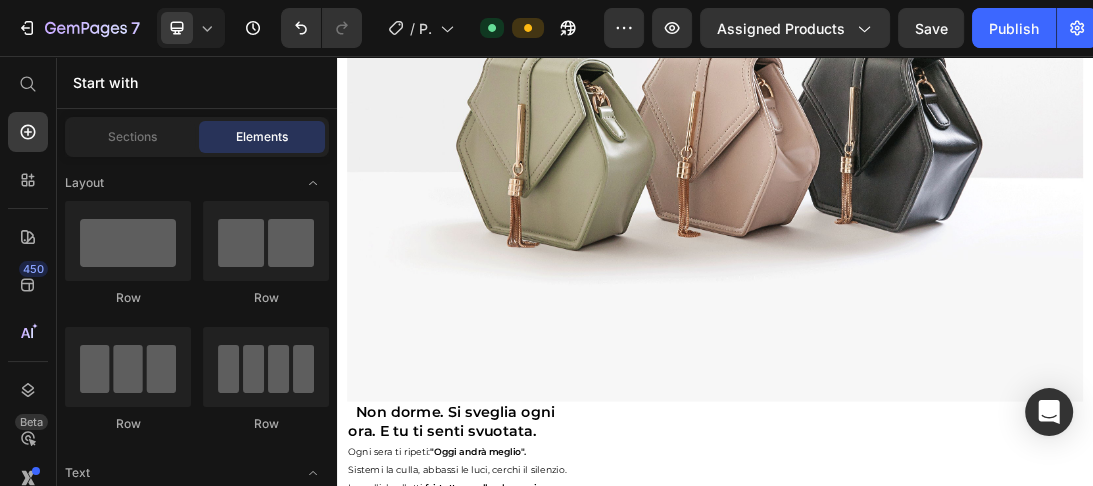 scroll, scrollTop: 3392, scrollLeft: 0, axis: vertical 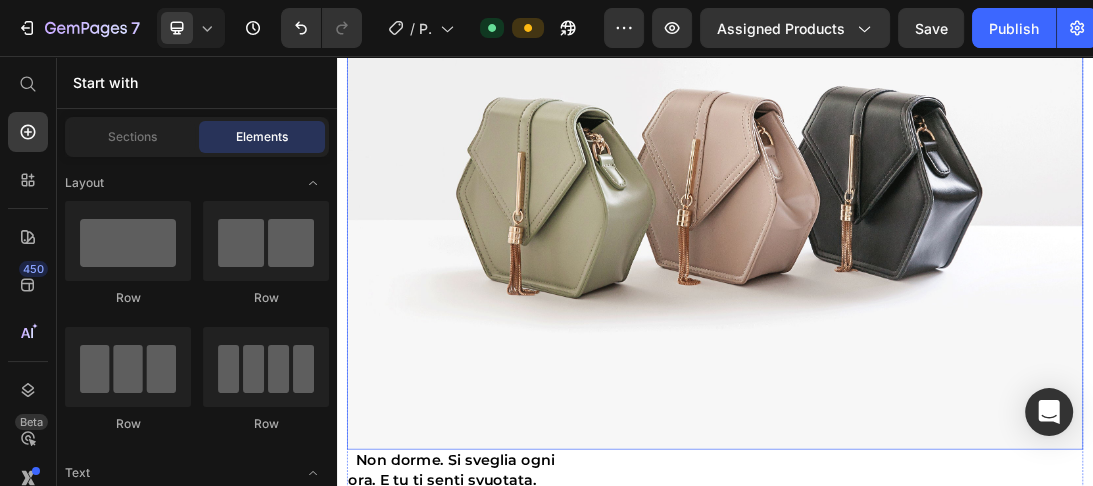 click at bounding box center (937, 242) 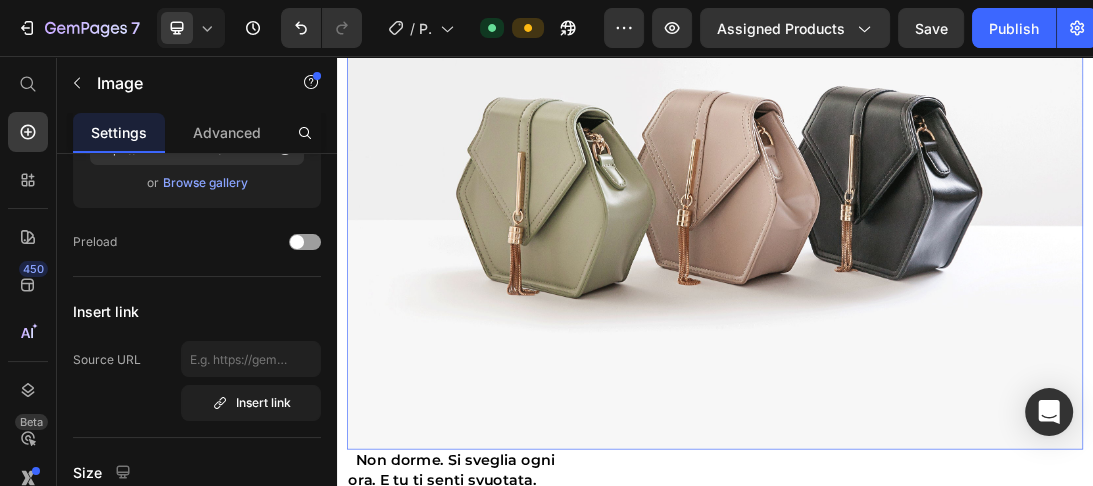 scroll, scrollTop: 0, scrollLeft: 0, axis: both 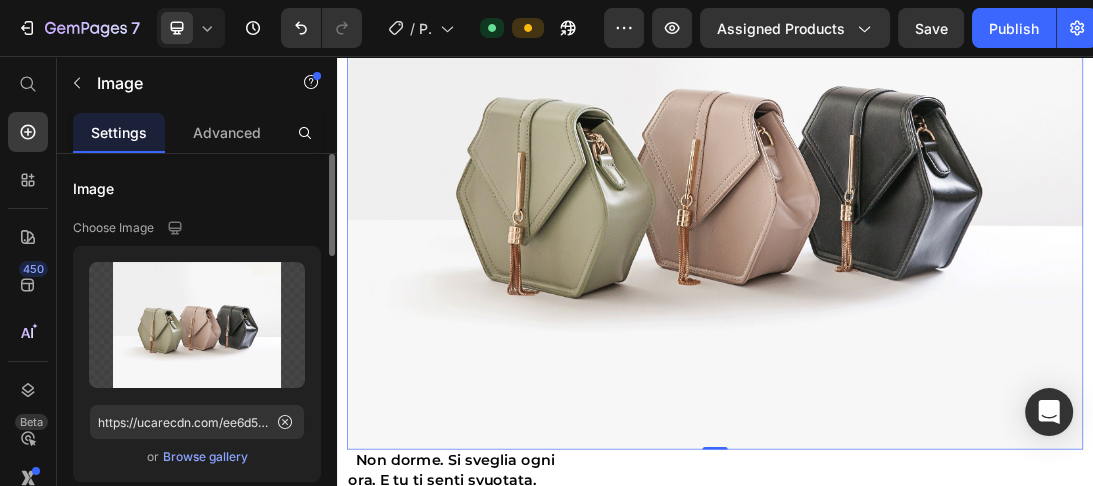 click on "Browse gallery" at bounding box center (205, 457) 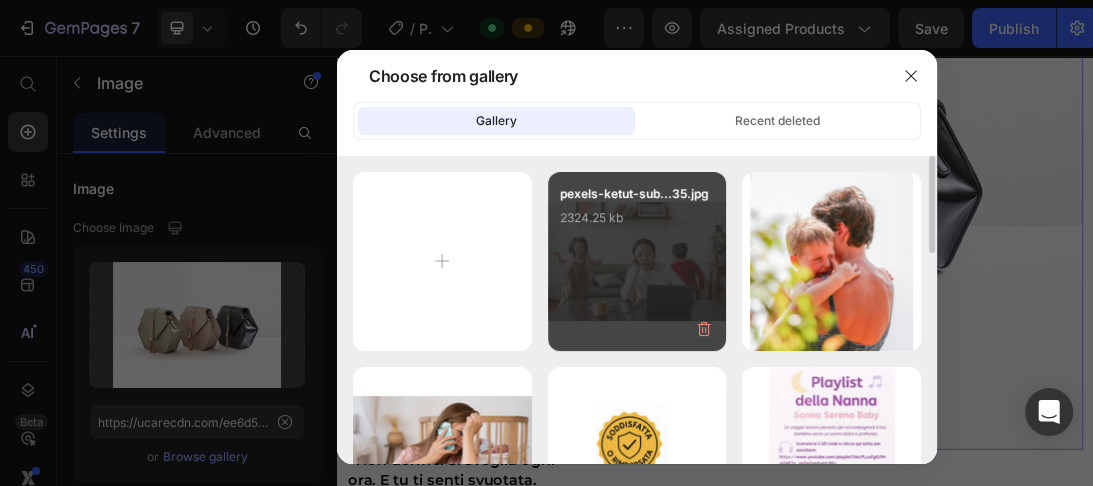 click on "pexels-ketut-sub...35.jpg 2324.25 kb" at bounding box center [637, 261] 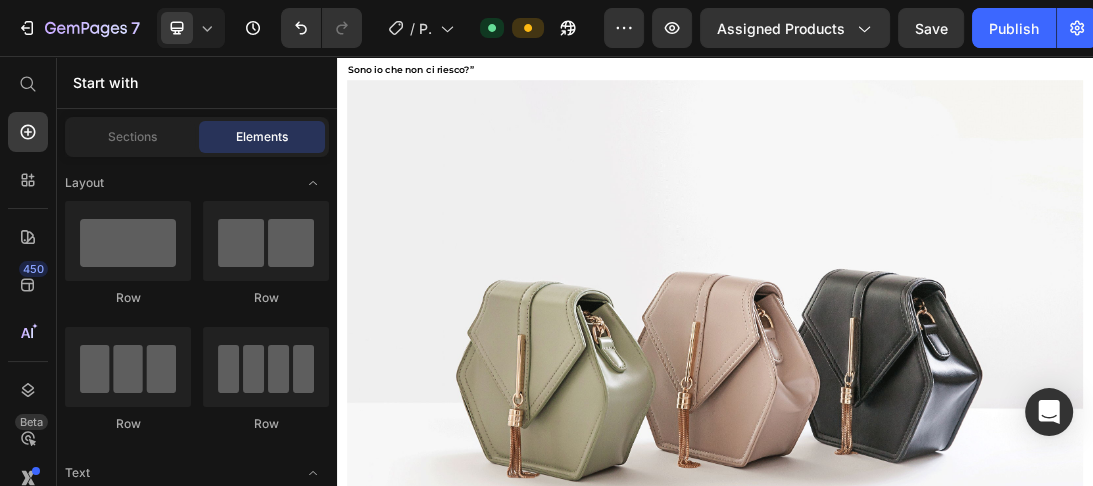 scroll, scrollTop: 3996, scrollLeft: 0, axis: vertical 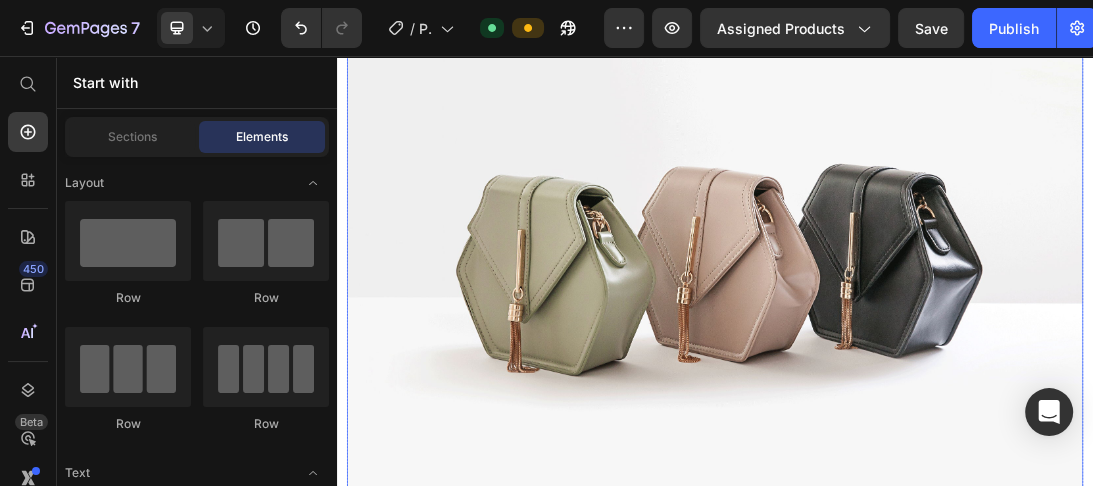 click at bounding box center [937, 365] 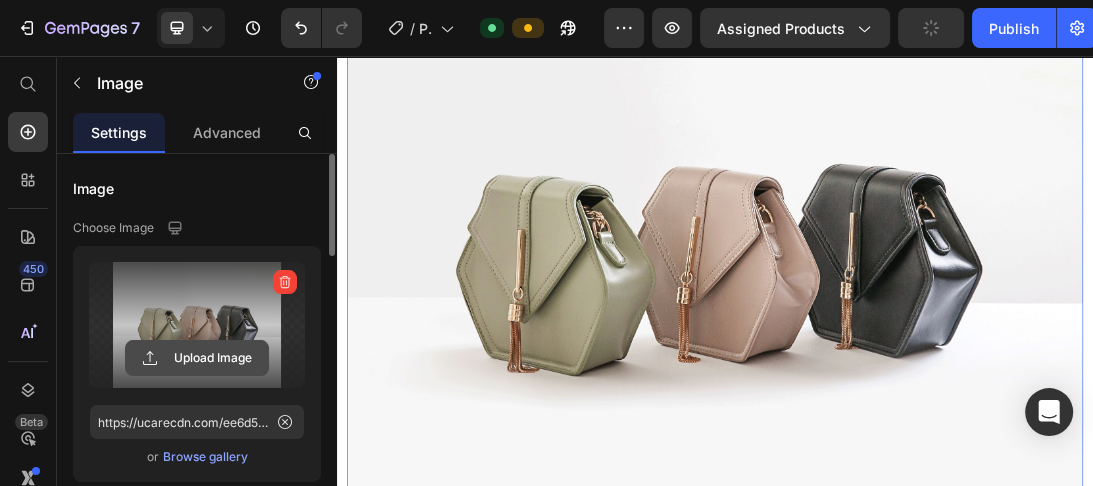click 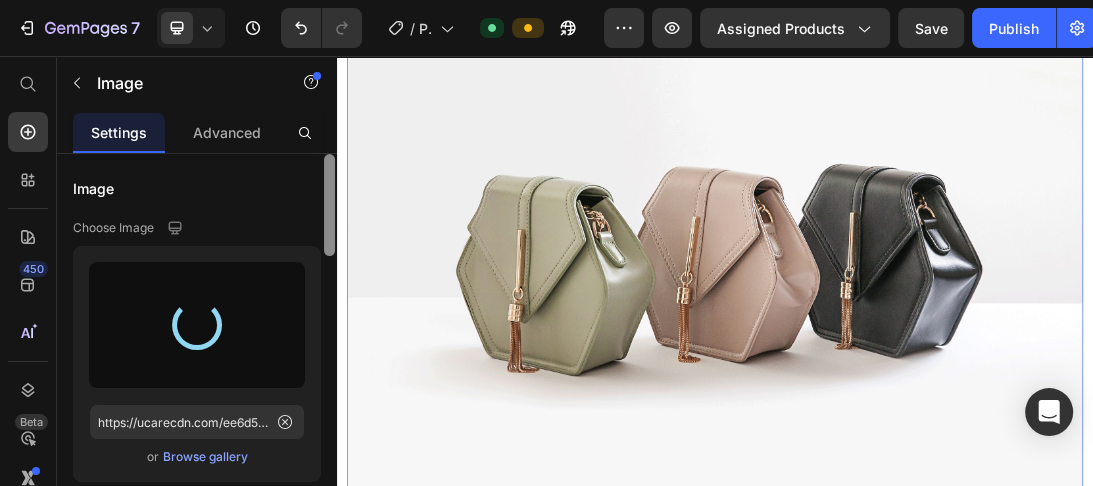 type on "https://cdn.shopify.com/s/files/1/0922/9719/9993/files/gempages_573819469336413026-b708f482-595e-4cda-b1e9-0fb8d5986957.jpg" 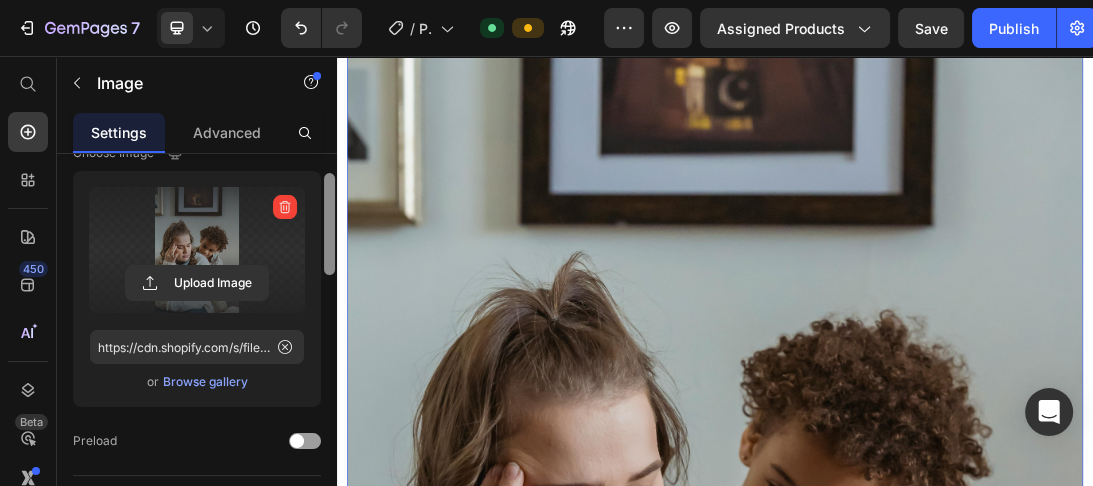 drag, startPoint x: 670, startPoint y: 260, endPoint x: 673, endPoint y: 280, distance: 20.22375 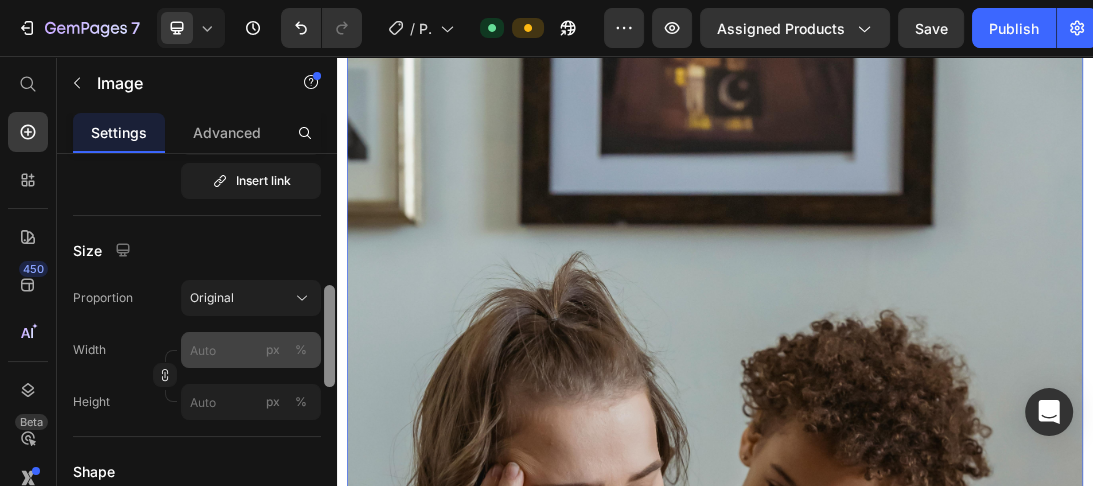 scroll, scrollTop: 493, scrollLeft: 0, axis: vertical 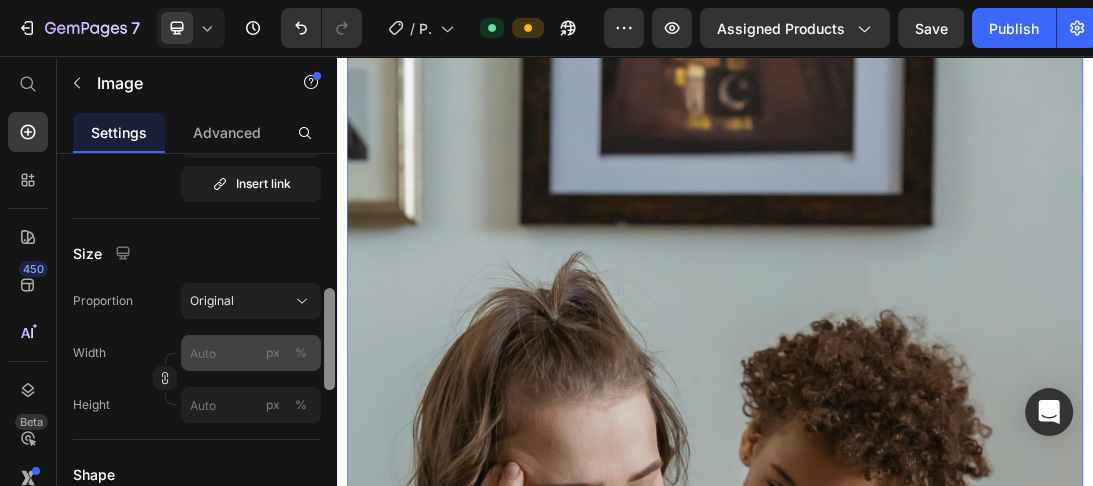 click on "px %" at bounding box center [287, 353] 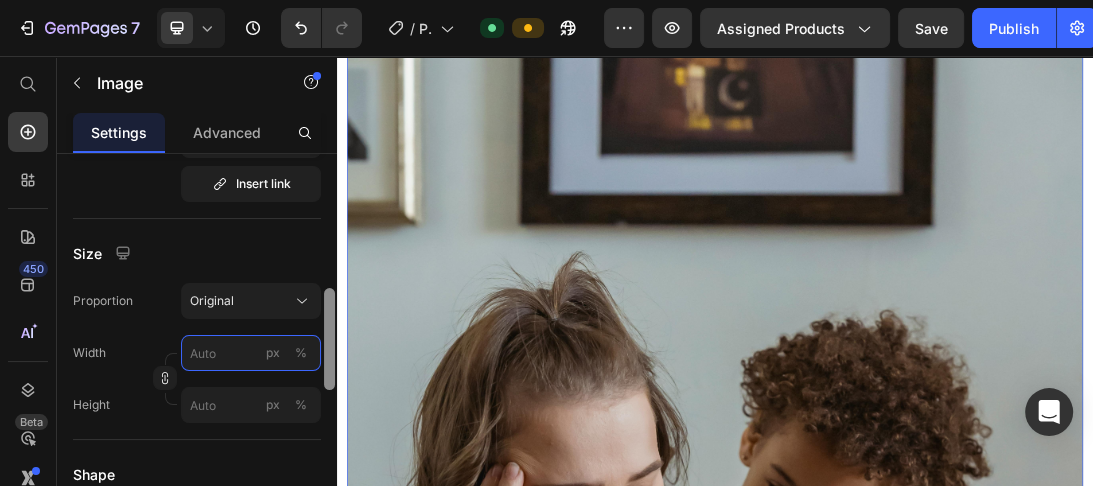 click on "px %" at bounding box center [251, 353] 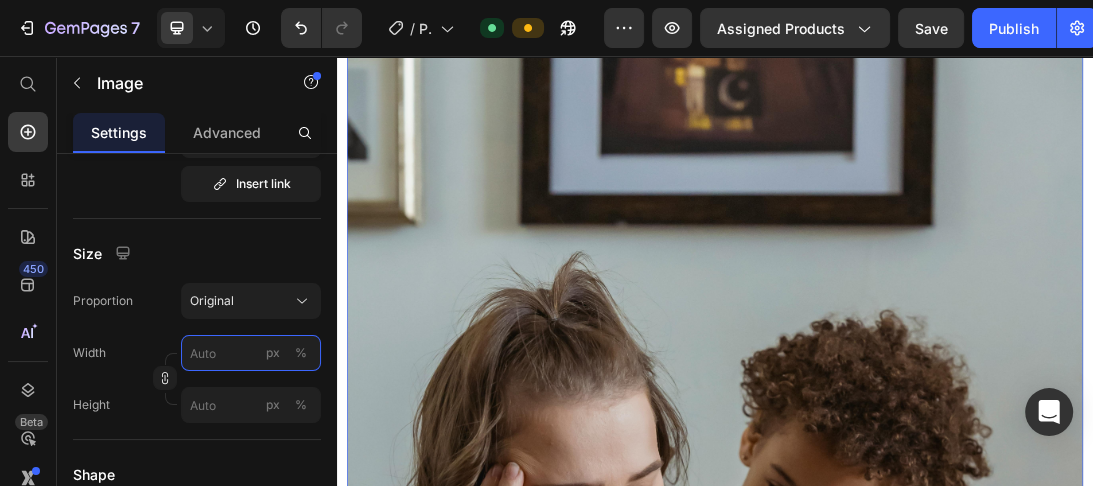 click on "px %" at bounding box center [251, 353] 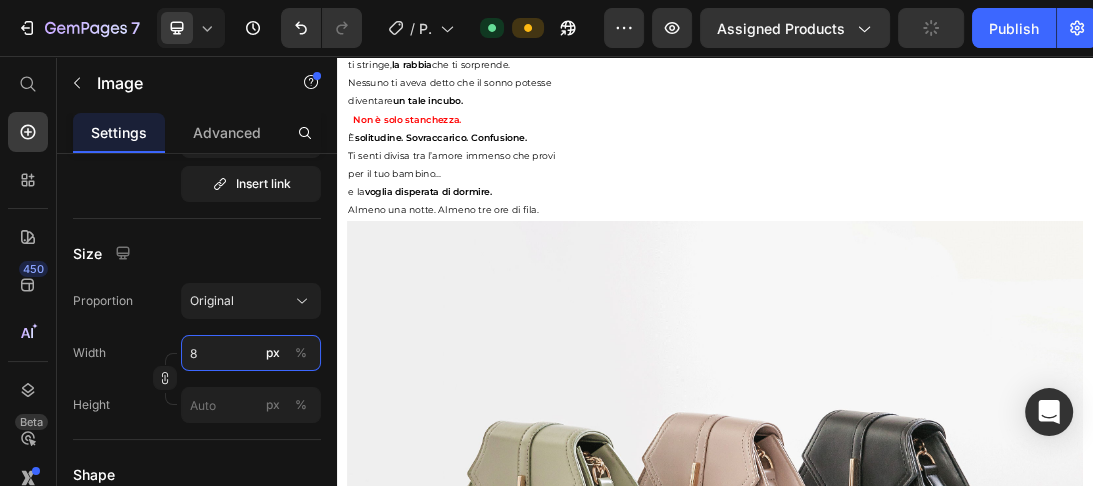 type on "80" 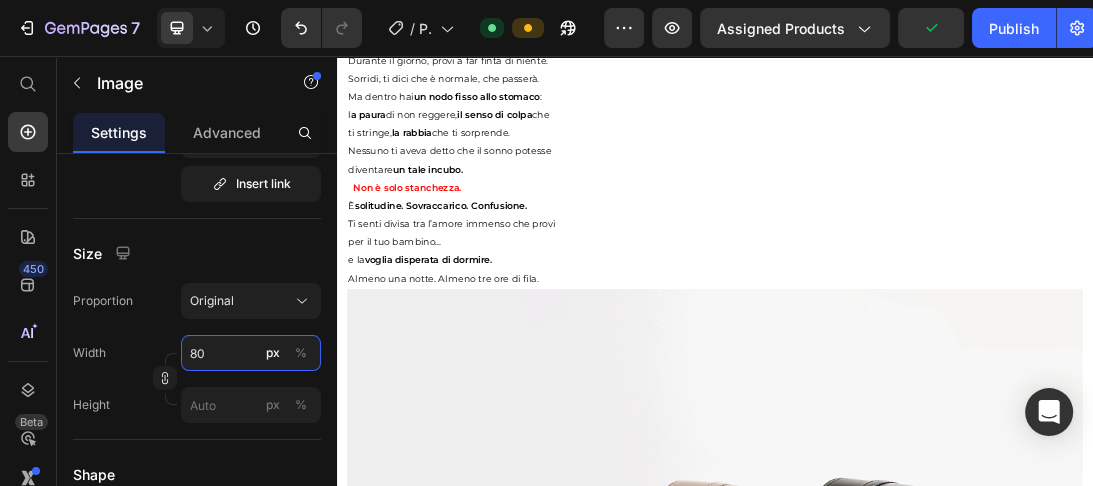 type on "80" 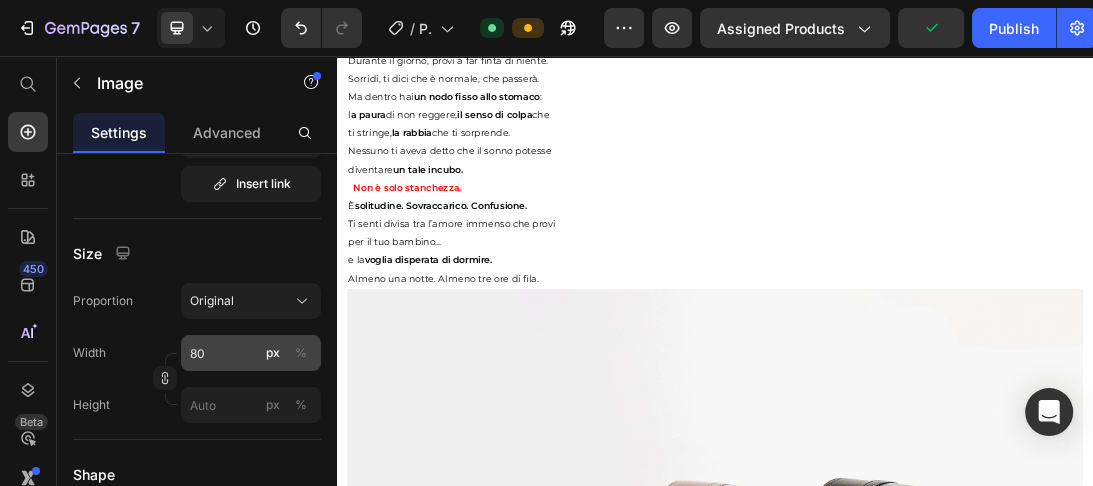 click on "%" at bounding box center [301, 353] 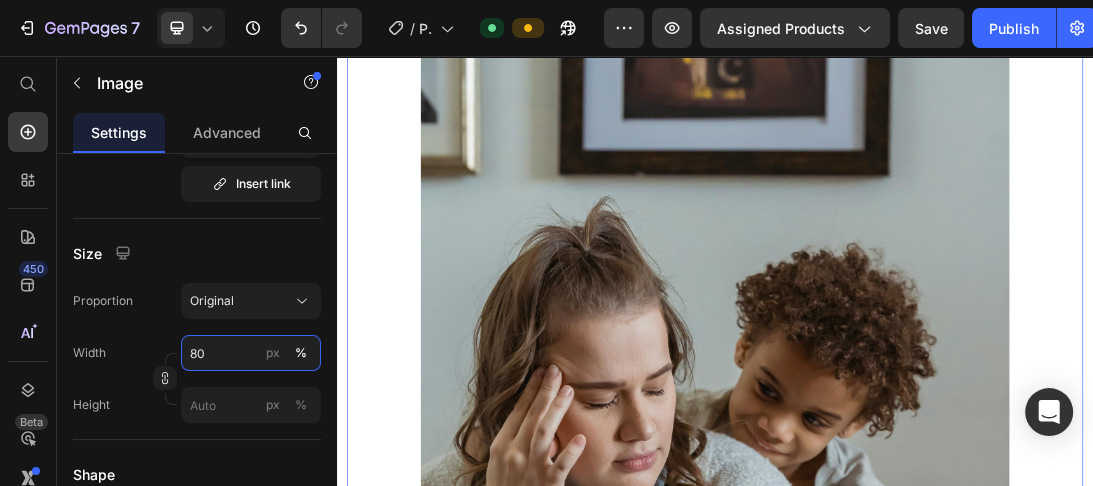 click on "80" at bounding box center (251, 353) 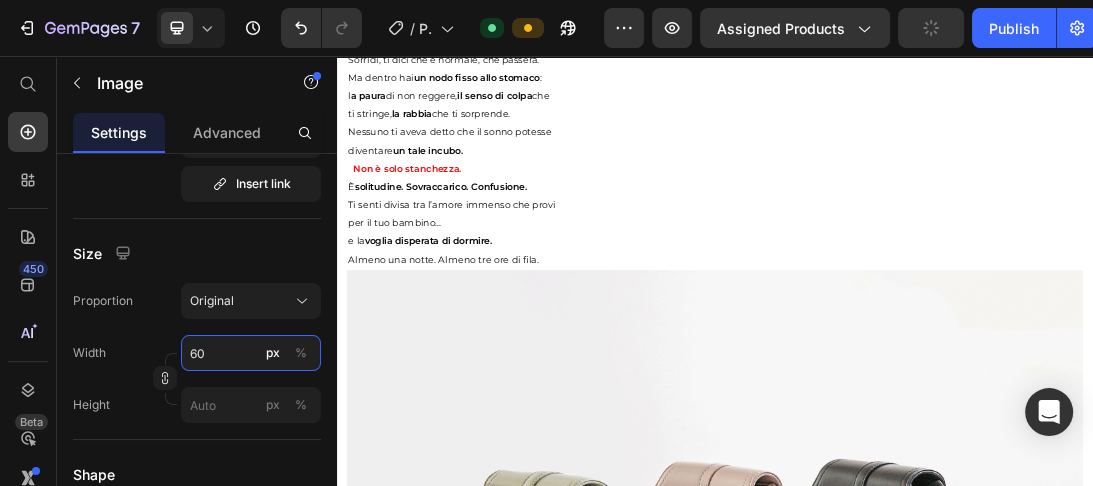 type on "60" 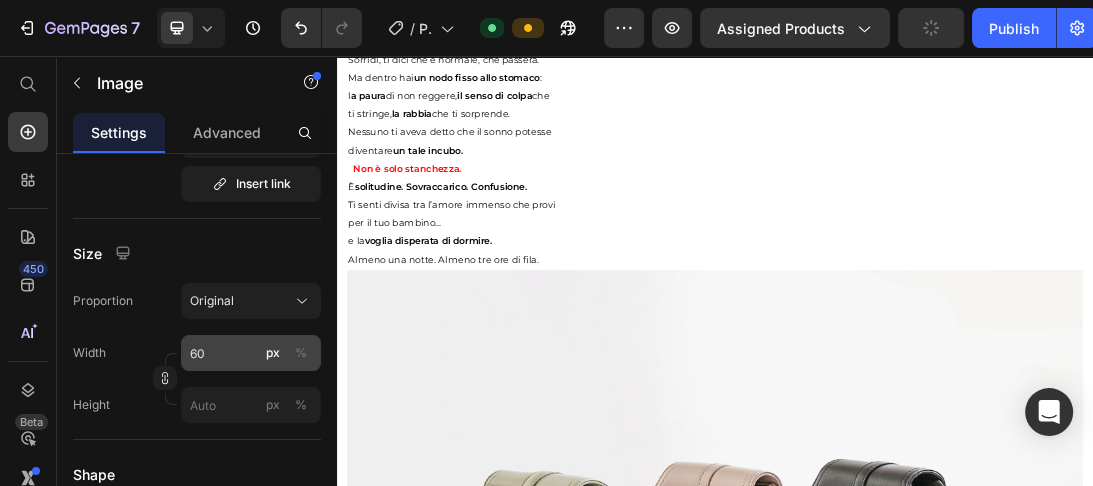 click on "%" at bounding box center (301, 353) 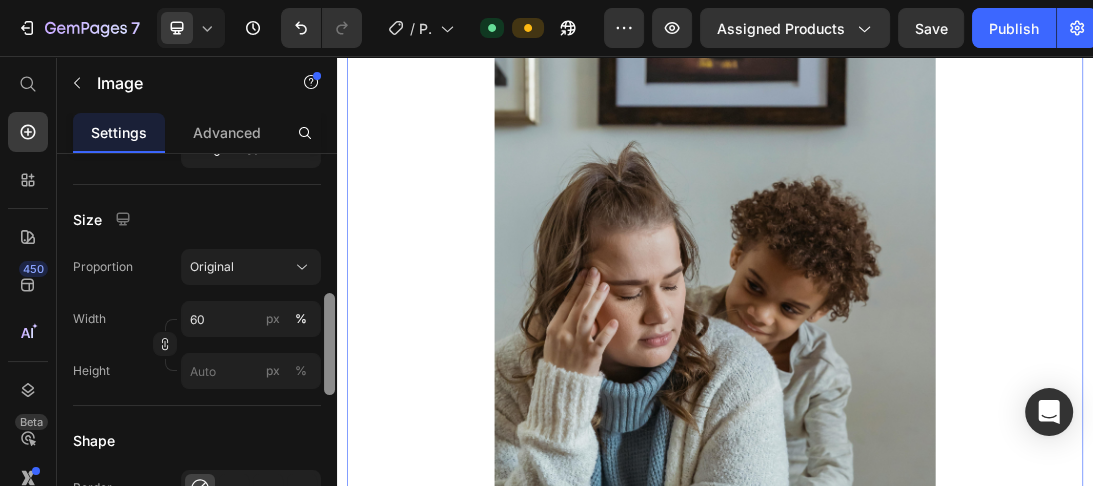 scroll, scrollTop: 531, scrollLeft: 0, axis: vertical 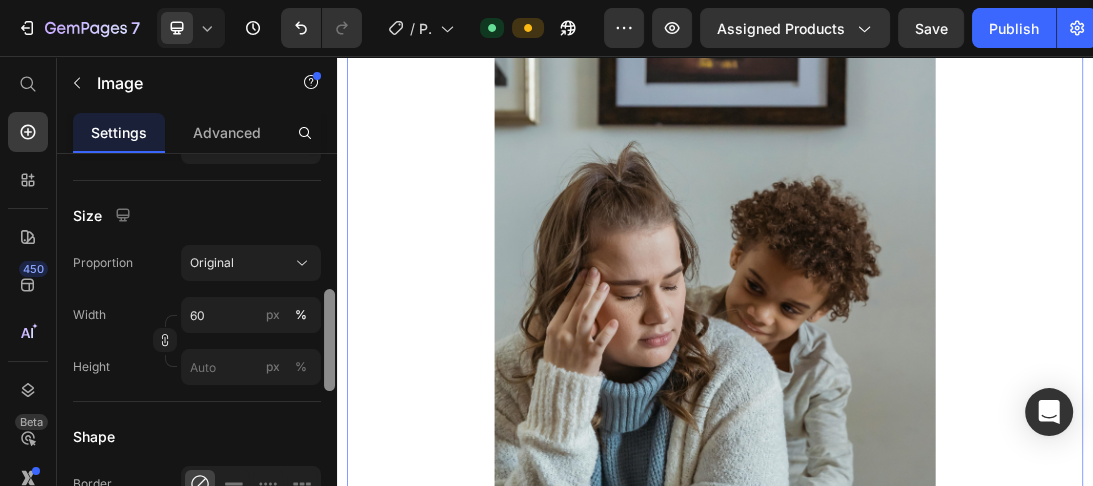 drag, startPoint x: 331, startPoint y: 335, endPoint x: 332, endPoint y: 345, distance: 10.049875 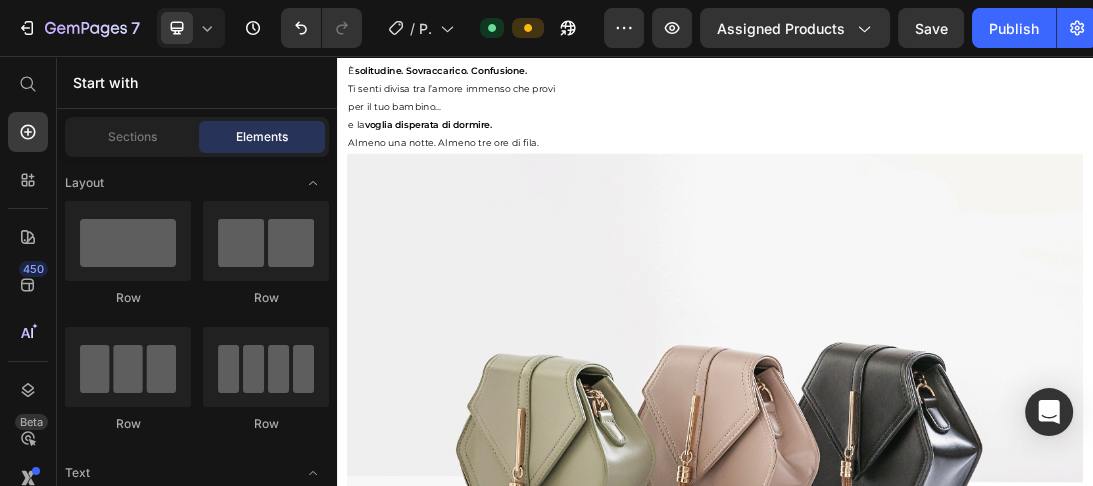 scroll, scrollTop: 5423, scrollLeft: 0, axis: vertical 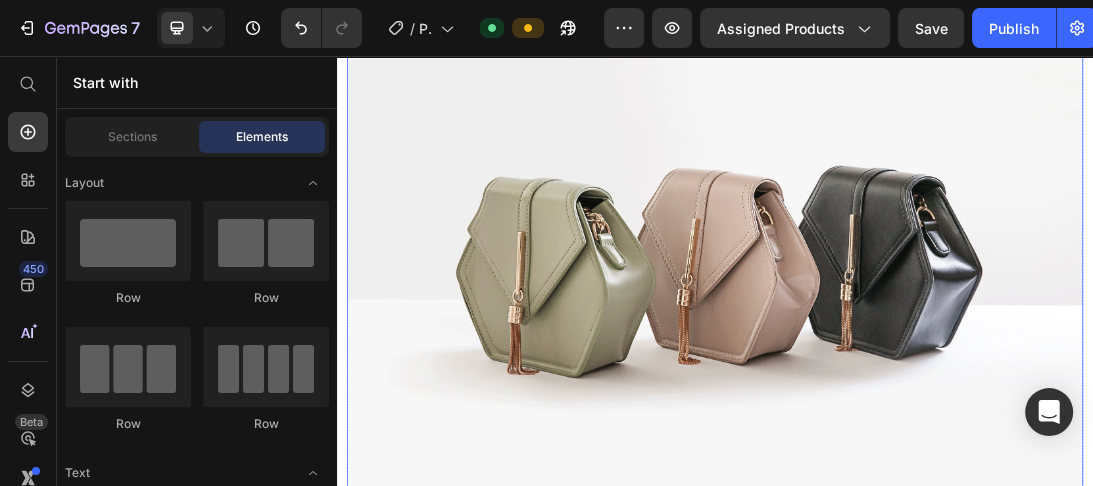 click at bounding box center [937, 368] 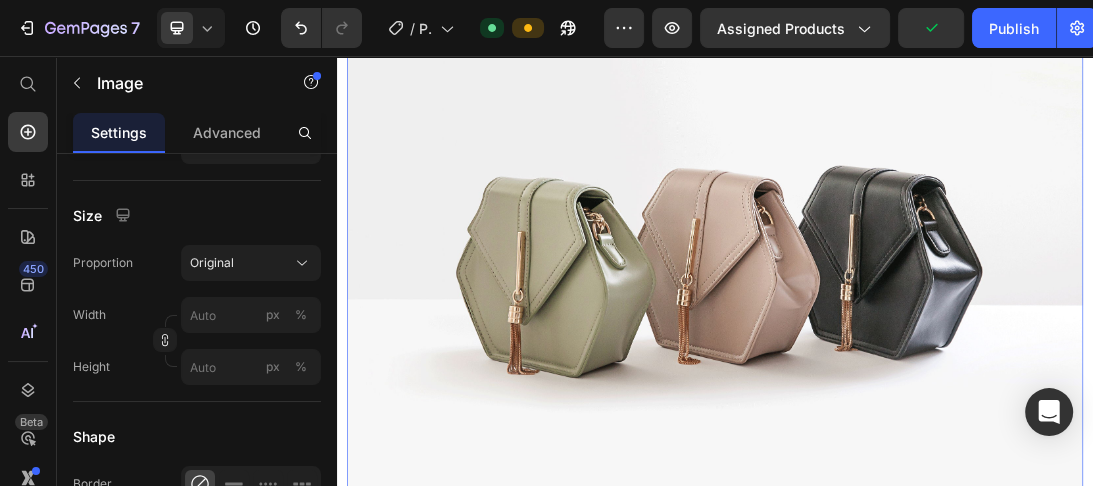 click at bounding box center [937, 368] 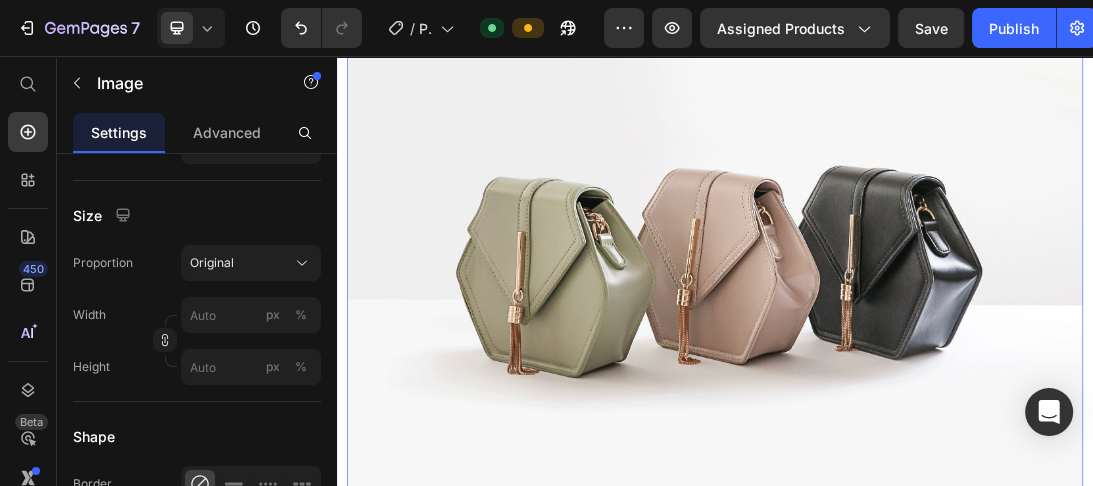 click at bounding box center (937, 368) 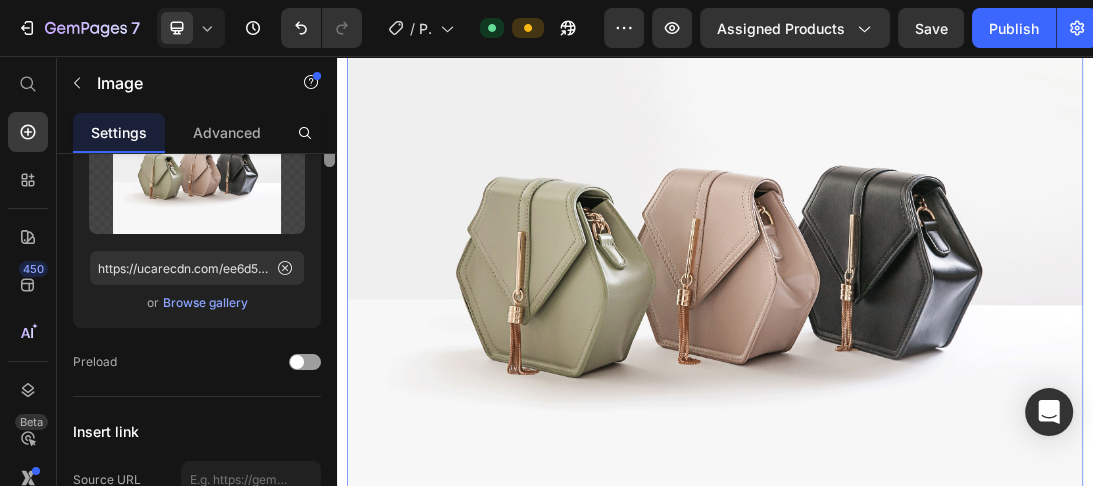 scroll, scrollTop: 34, scrollLeft: 0, axis: vertical 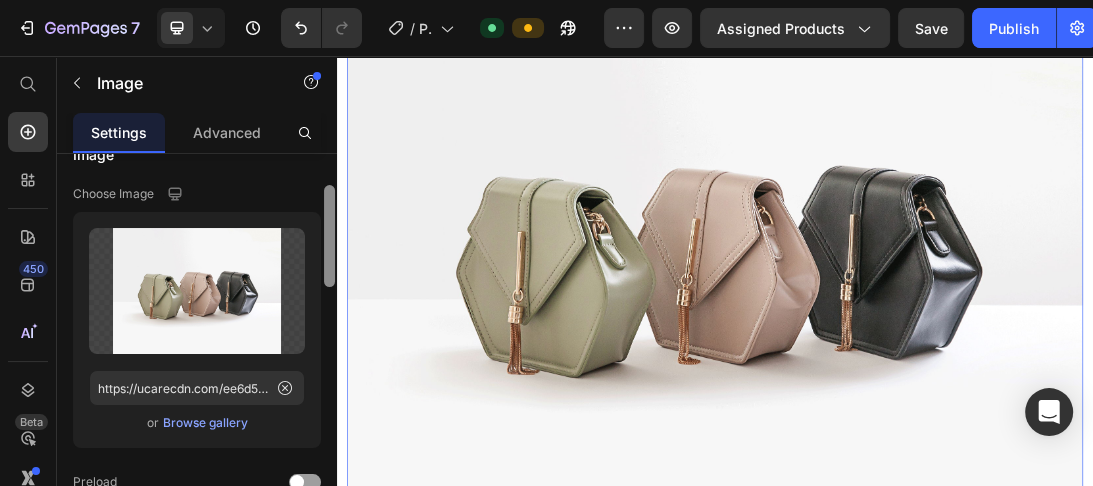 drag, startPoint x: 332, startPoint y: 320, endPoint x: 321, endPoint y: 188, distance: 132.45753 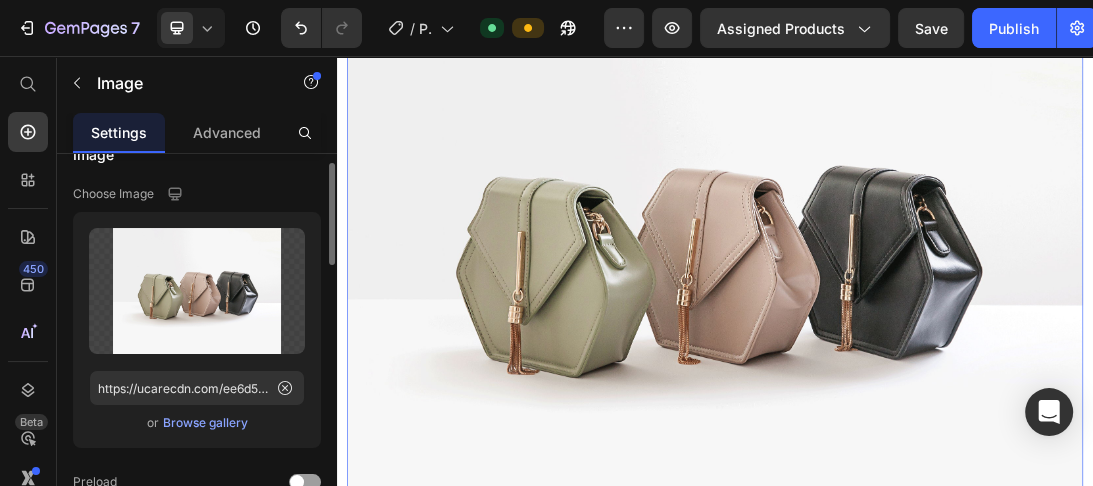 click on "Browse gallery" at bounding box center (205, 423) 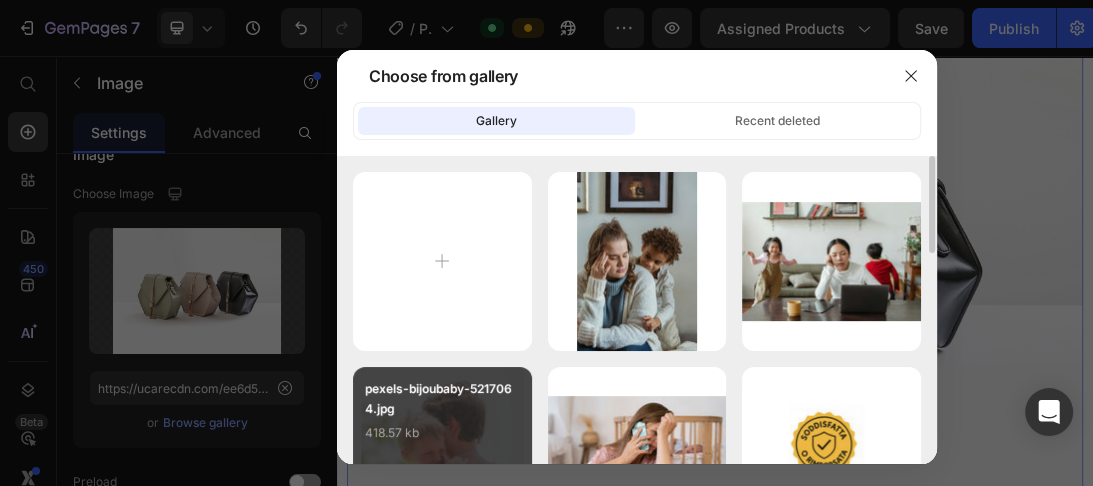 click on "418.57 kb" at bounding box center [442, 433] 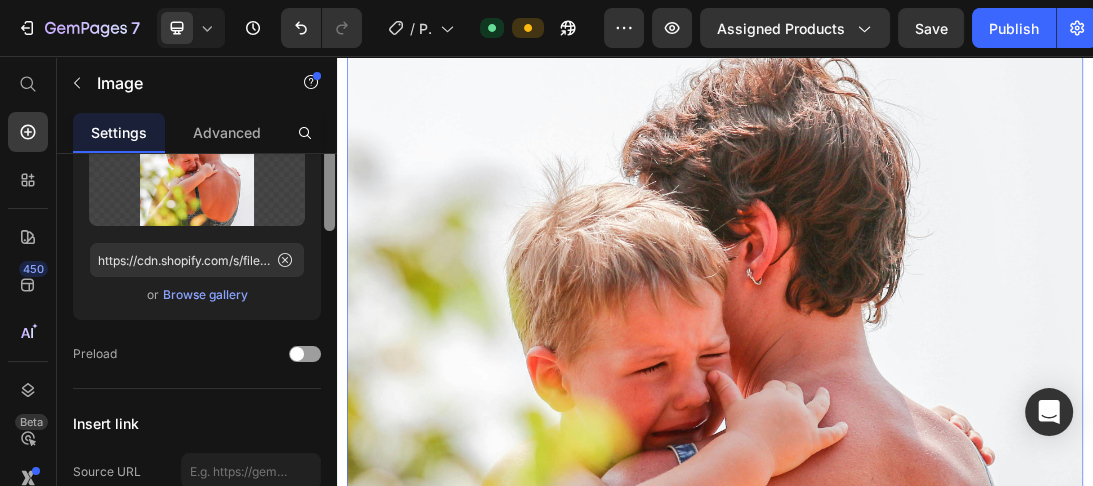 scroll, scrollTop: 177, scrollLeft: 0, axis: vertical 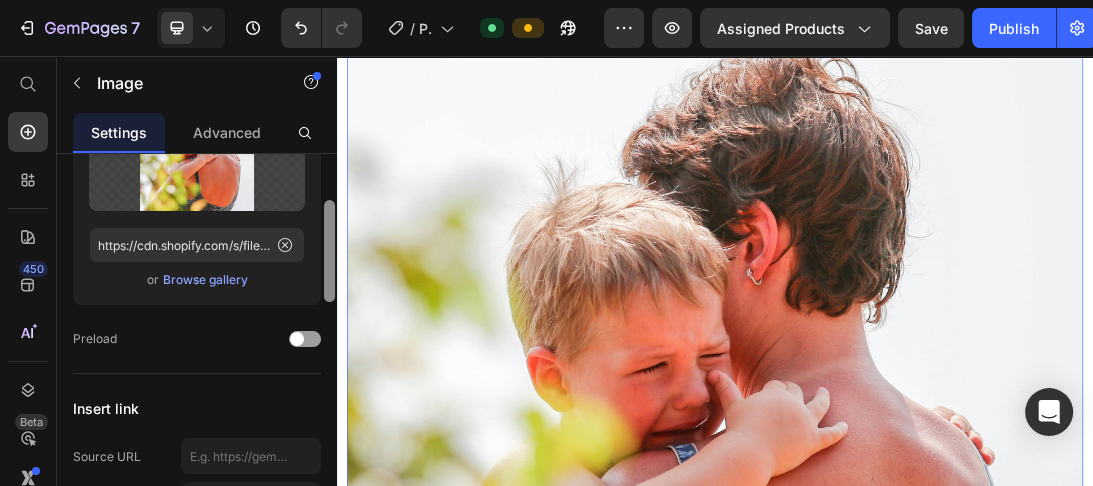 drag, startPoint x: 331, startPoint y: 204, endPoint x: 336, endPoint y: 242, distance: 38.327538 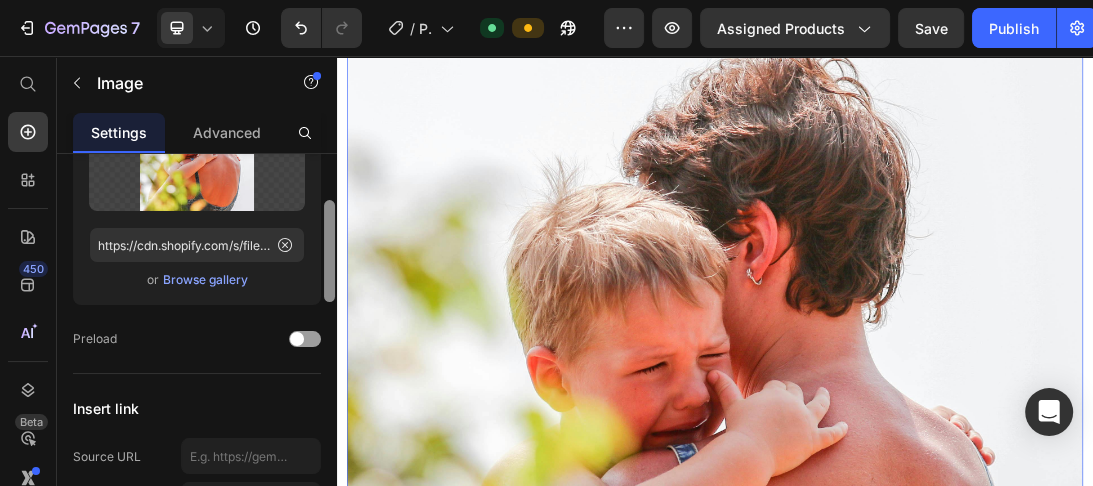 click at bounding box center [329, 348] 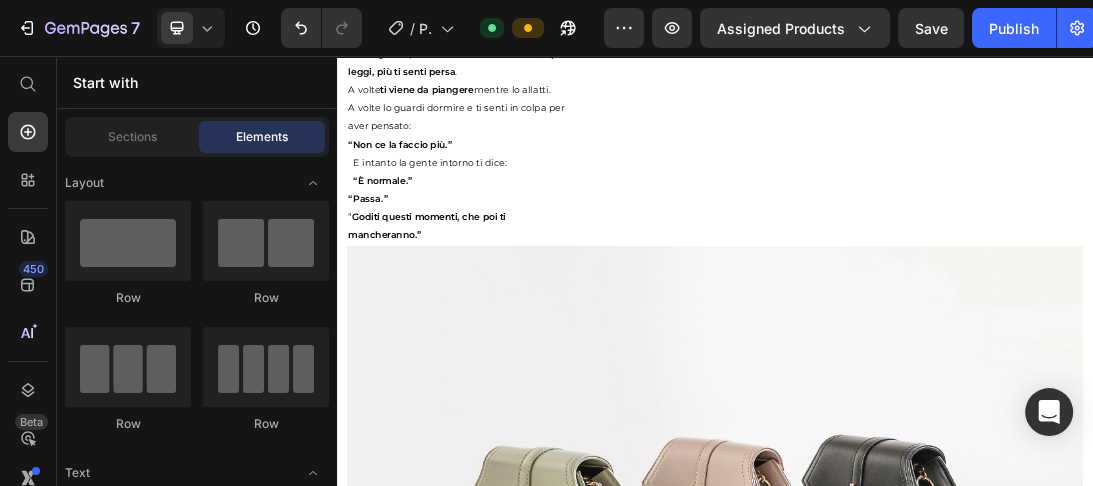scroll, scrollTop: 7754, scrollLeft: 0, axis: vertical 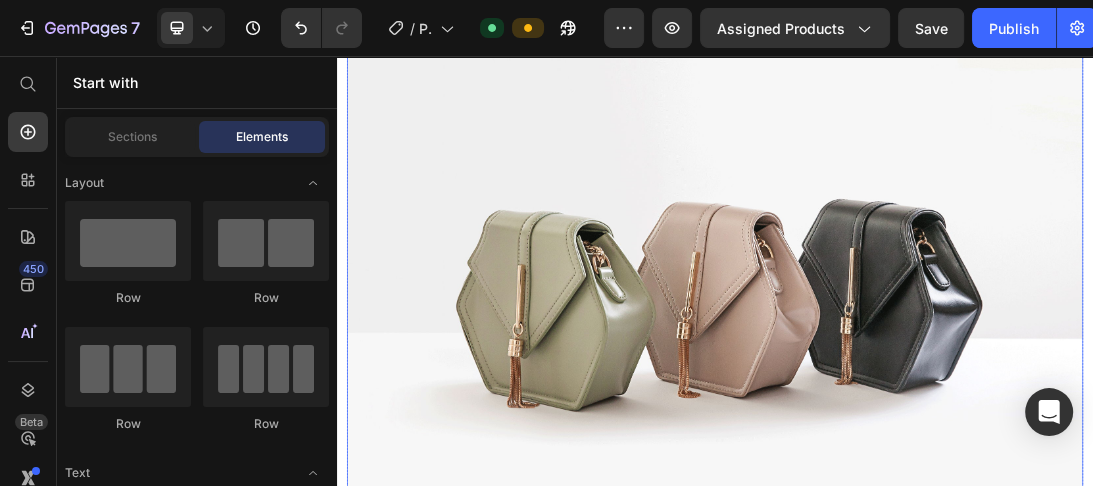 click at bounding box center [937, 421] 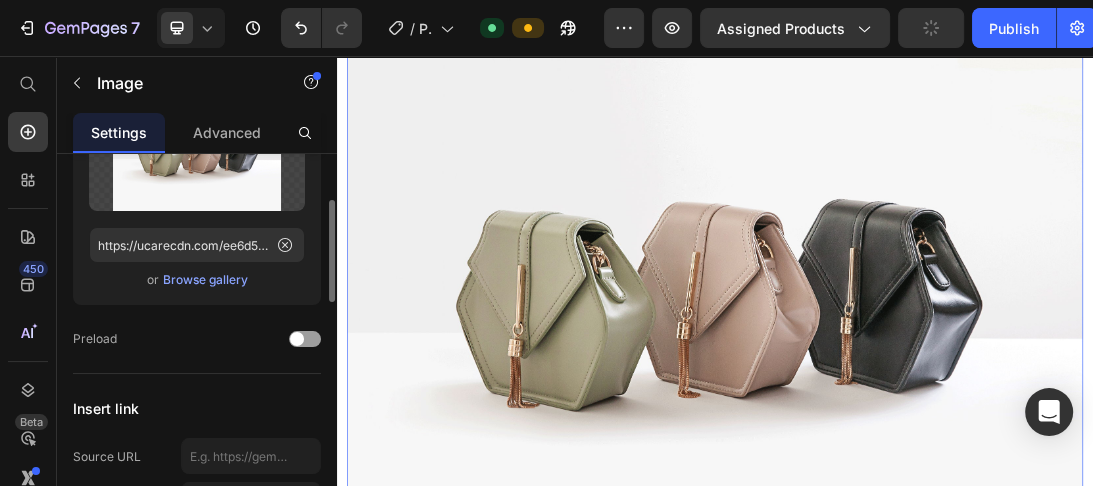 click on "Browse gallery" at bounding box center [205, 280] 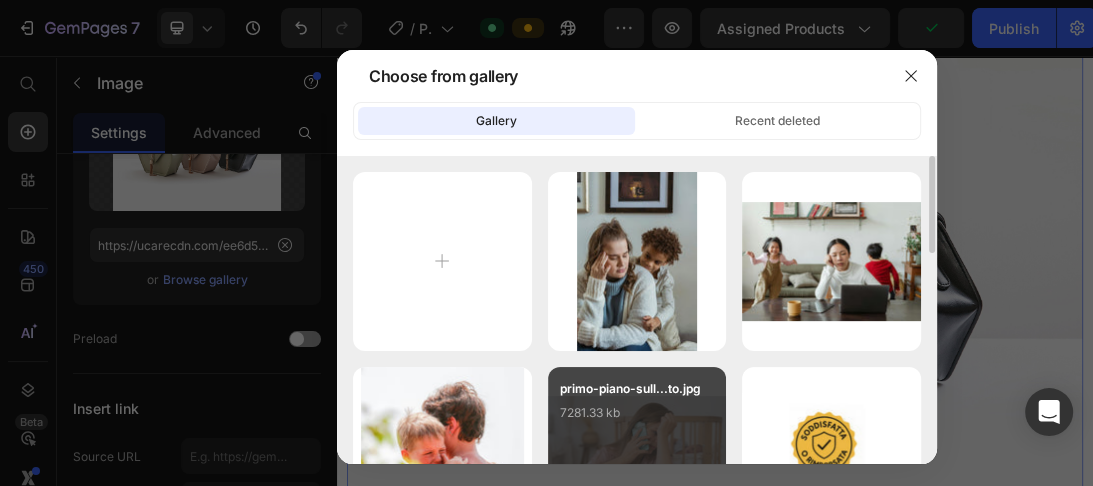 click on "primo-piano-sull...to.jpg" at bounding box center [637, 389] 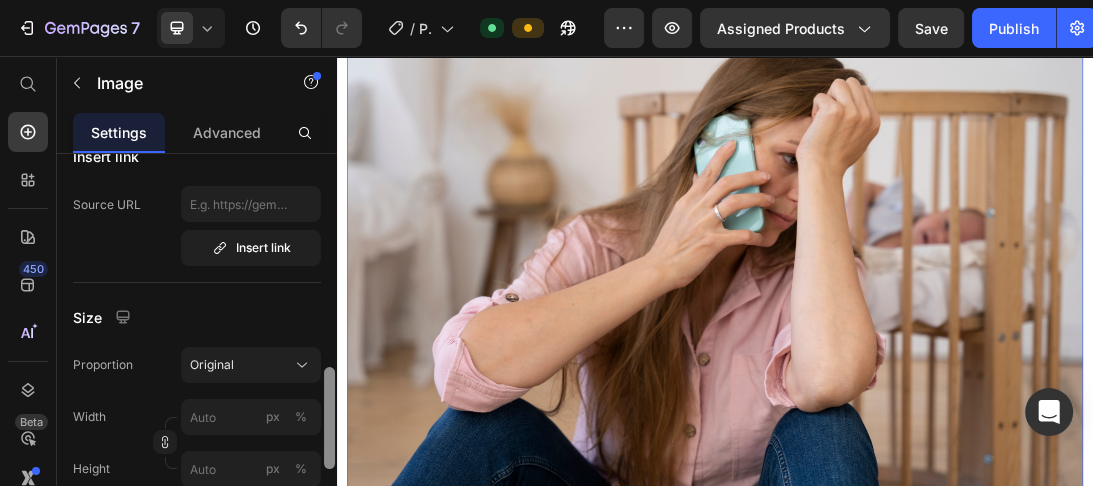 scroll, scrollTop: 516, scrollLeft: 0, axis: vertical 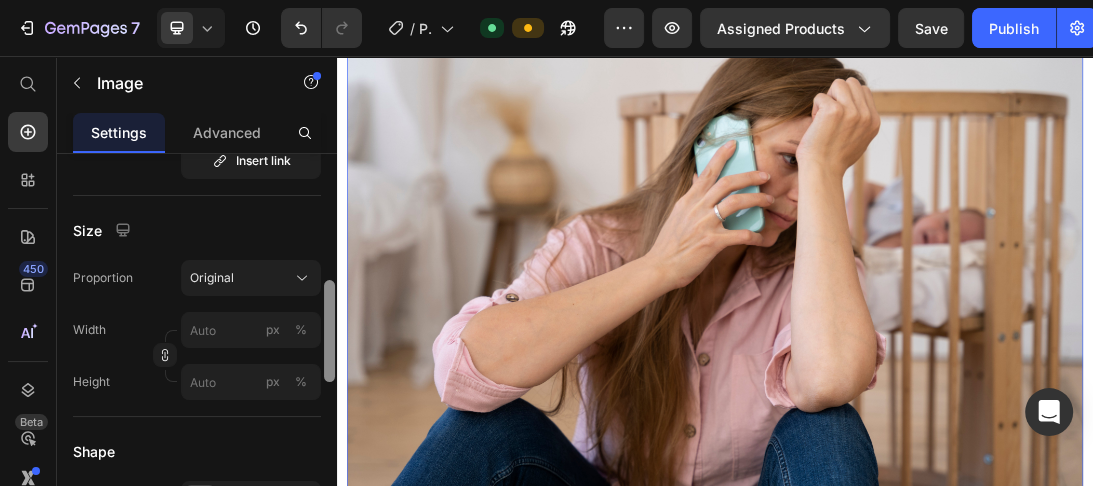 drag, startPoint x: 330, startPoint y: 217, endPoint x: 333, endPoint y: 307, distance: 90.04999 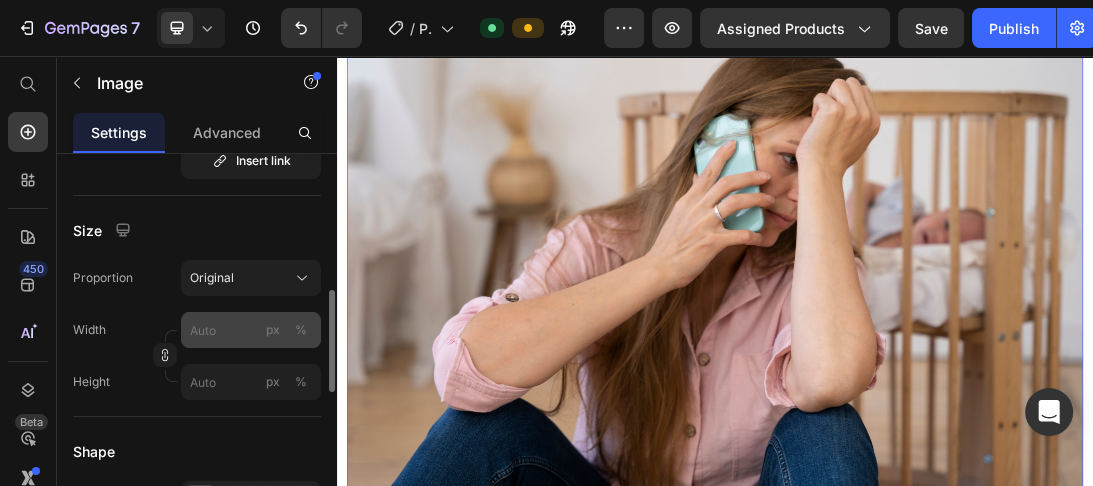 click on "%" at bounding box center [301, 330] 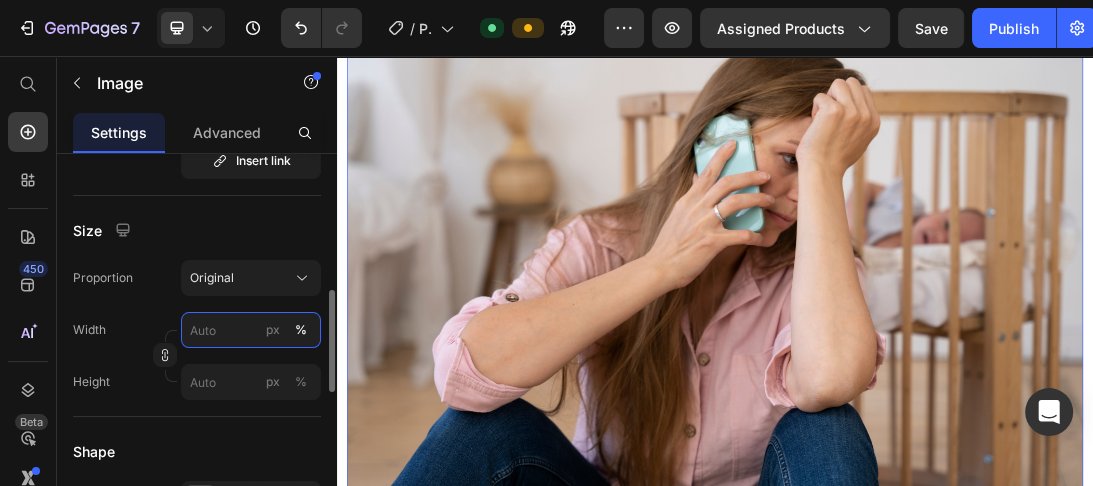 click on "px %" at bounding box center [251, 330] 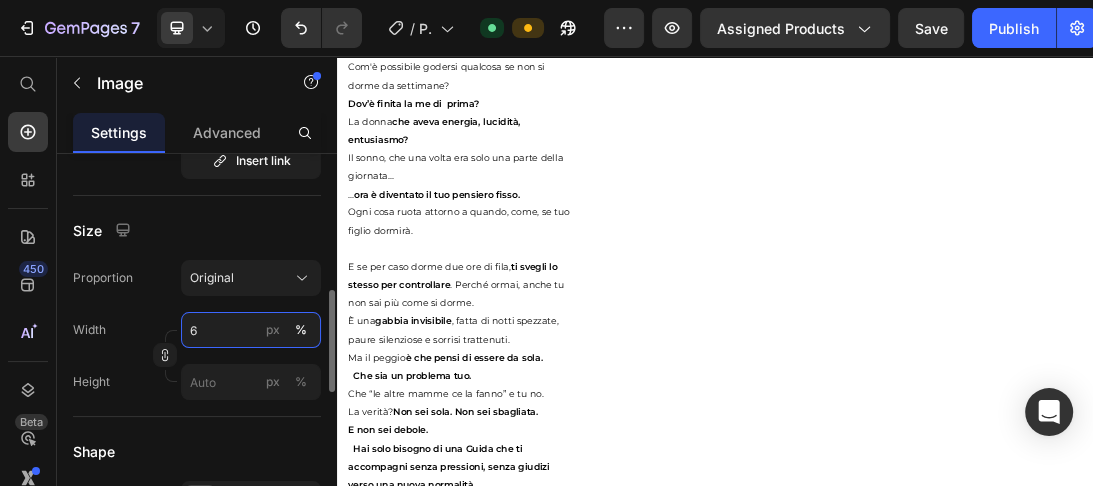 type on "60" 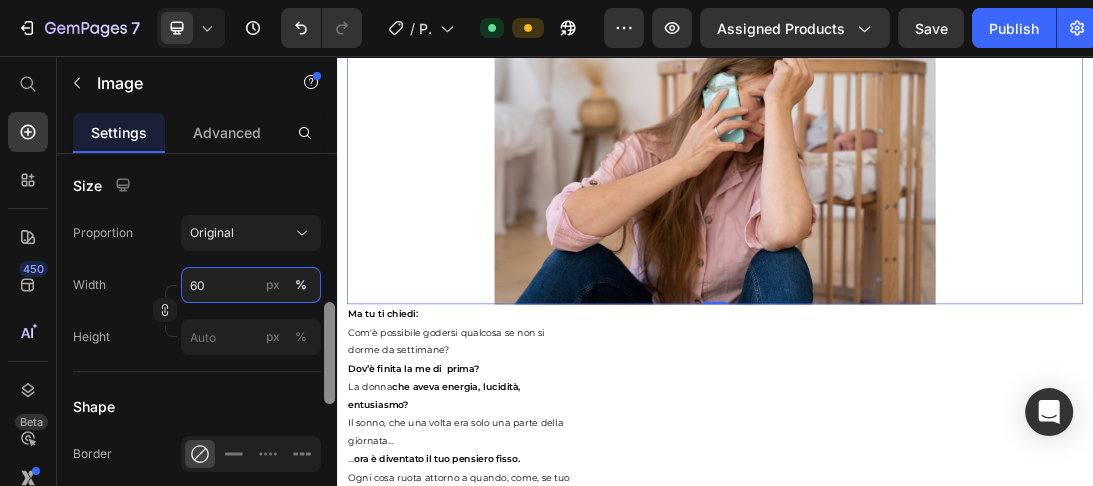 drag, startPoint x: 329, startPoint y: 304, endPoint x: 331, endPoint y: 317, distance: 13.152946 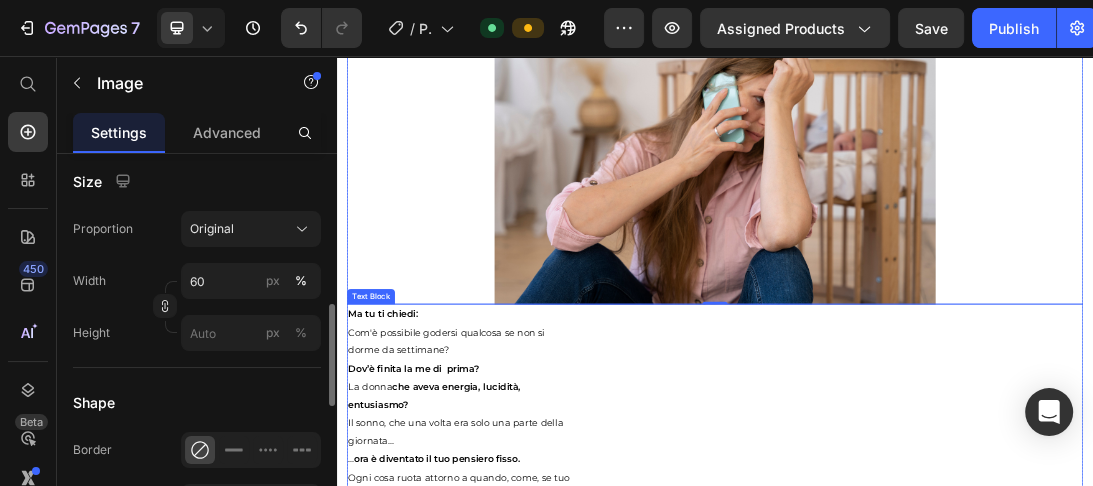 click on "dorme da settimane?" at bounding box center [937, 523] 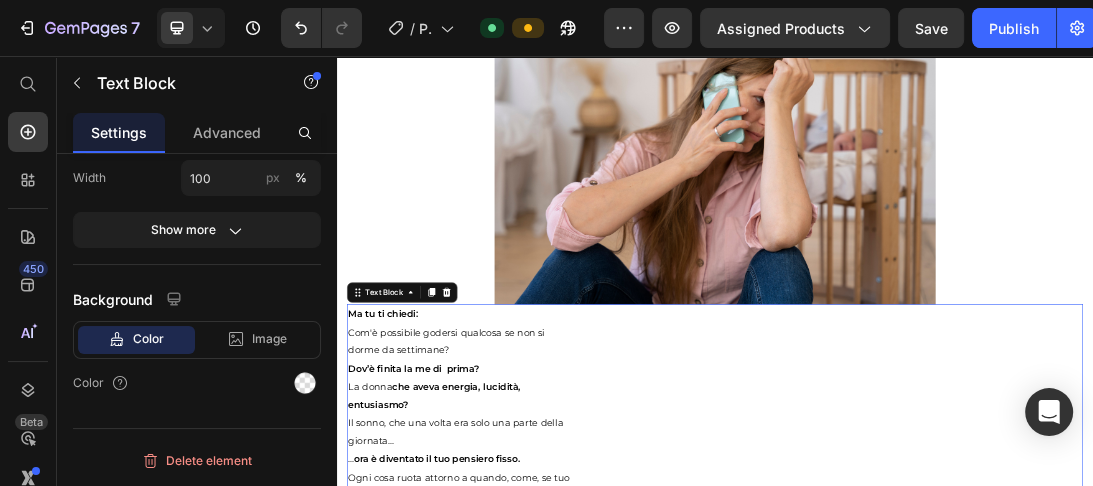 scroll, scrollTop: 0, scrollLeft: 0, axis: both 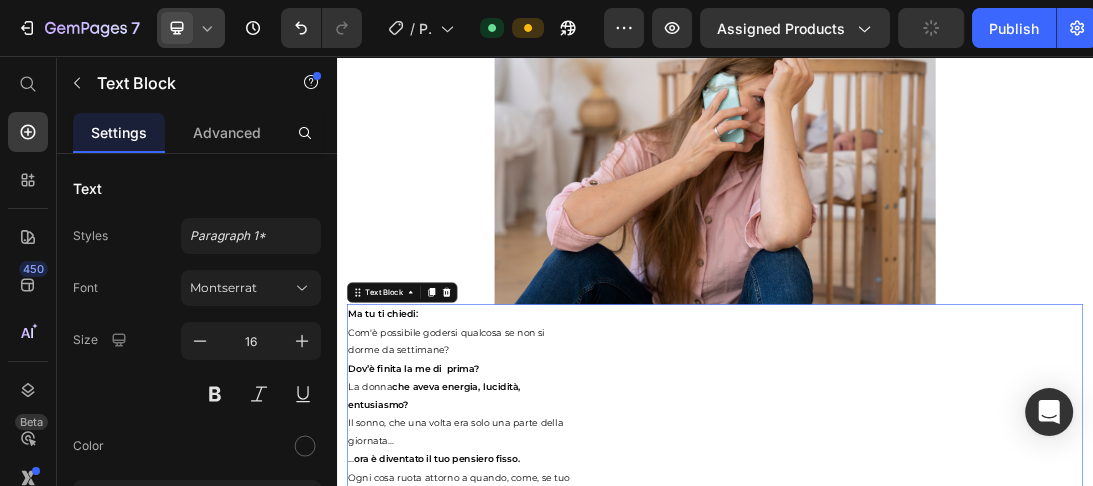 click 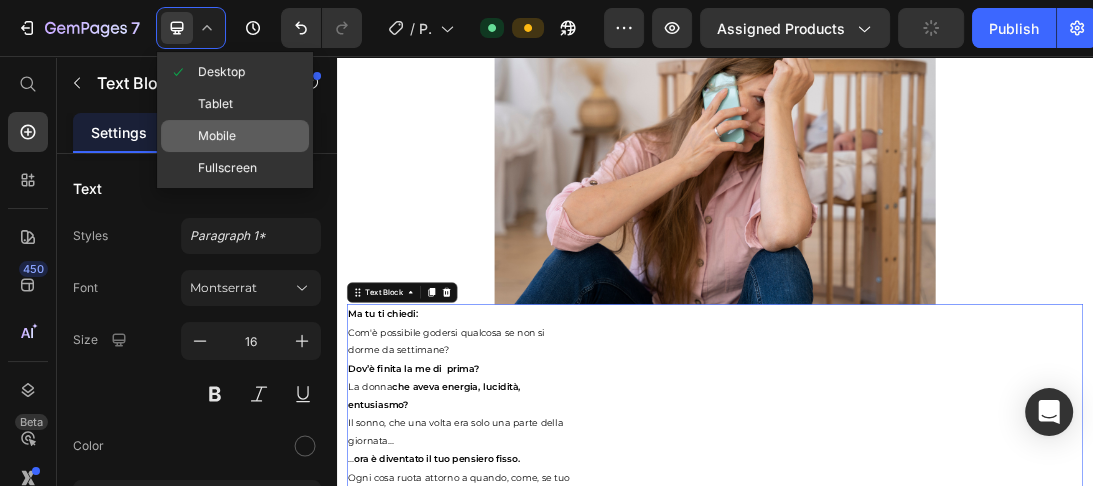 click on "Mobile" at bounding box center (217, 136) 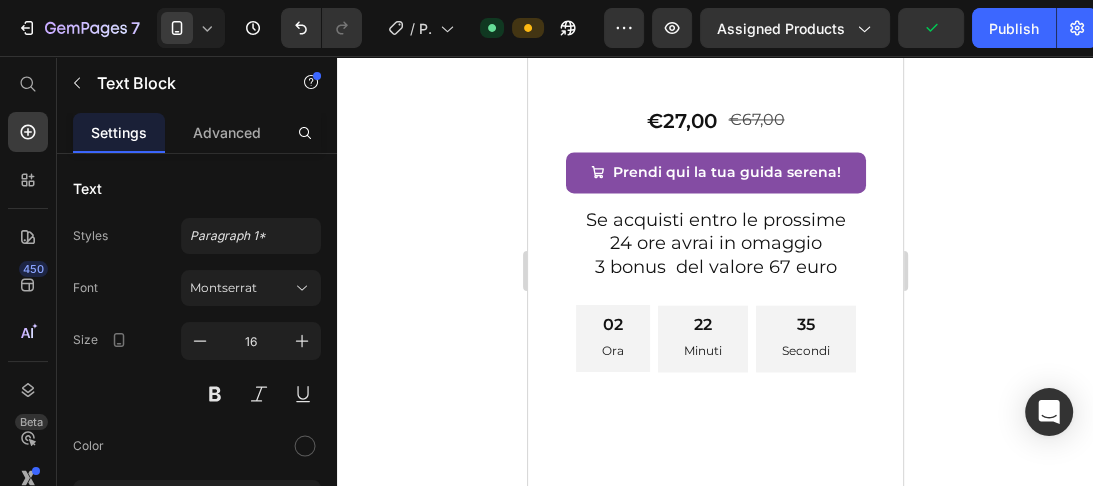 type on "18" 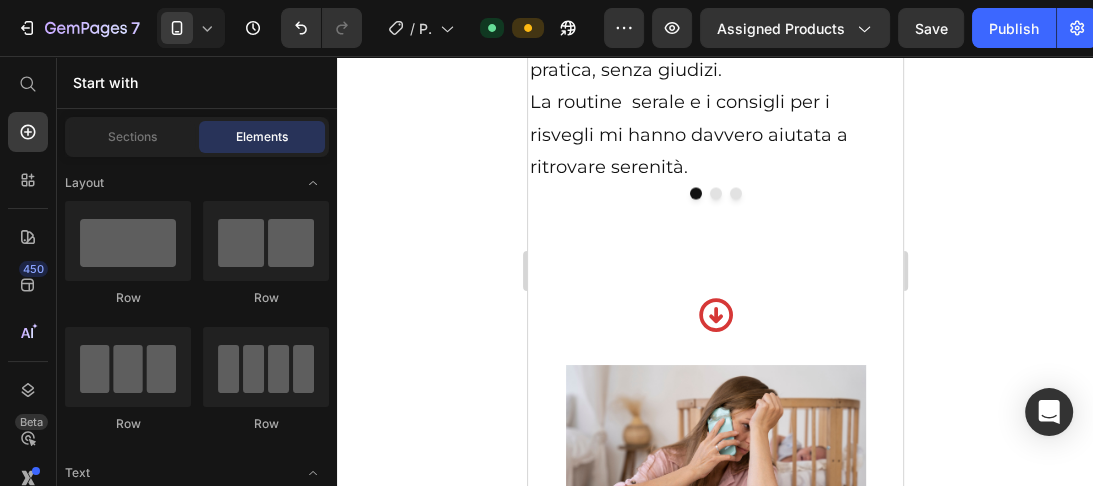 scroll, scrollTop: 1894, scrollLeft: 0, axis: vertical 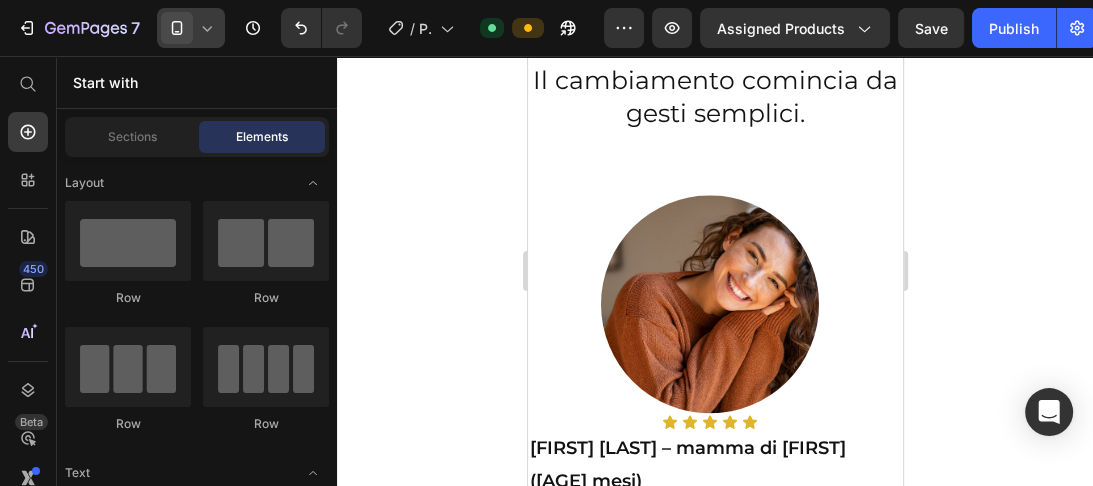 click 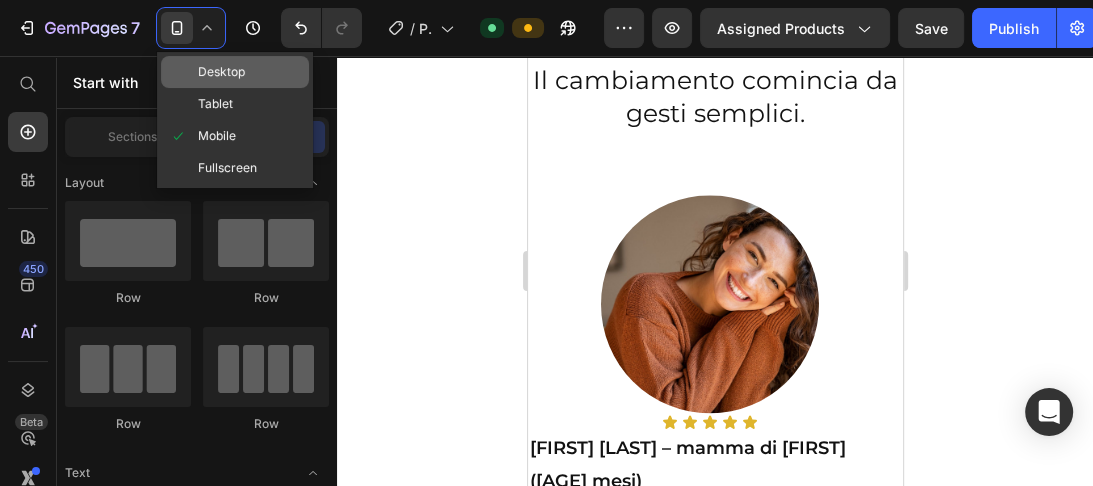 click on "Desktop" at bounding box center [221, 72] 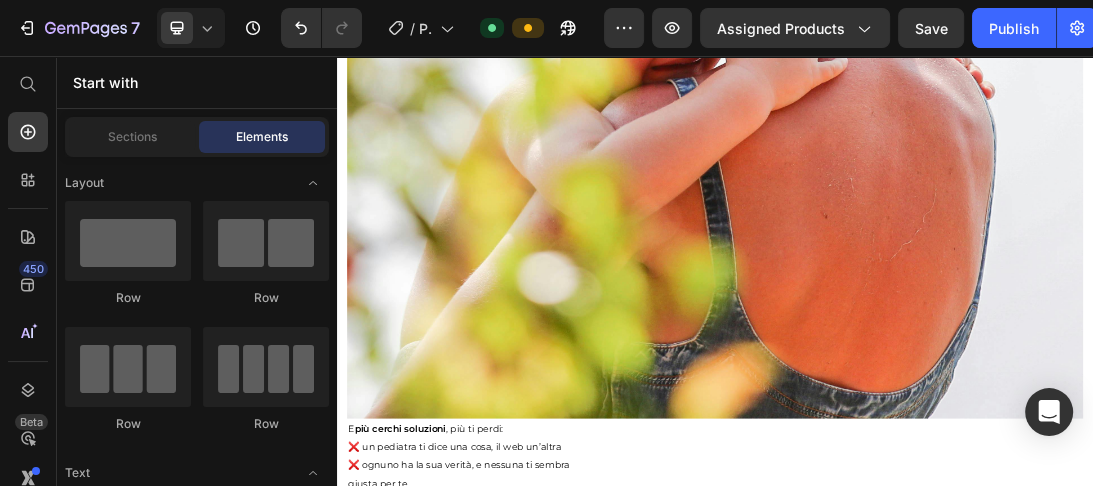 scroll, scrollTop: 5644, scrollLeft: 0, axis: vertical 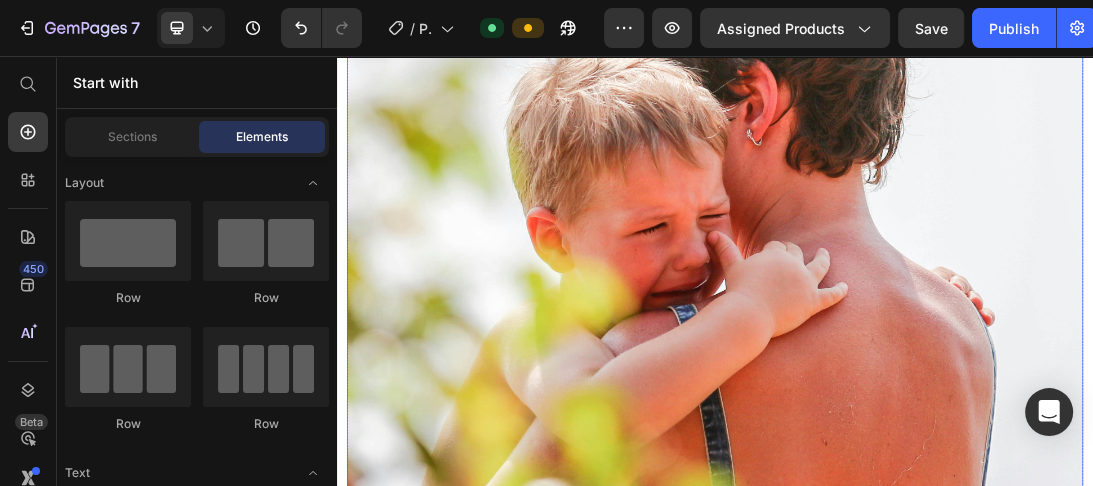 click at bounding box center [937, 350] 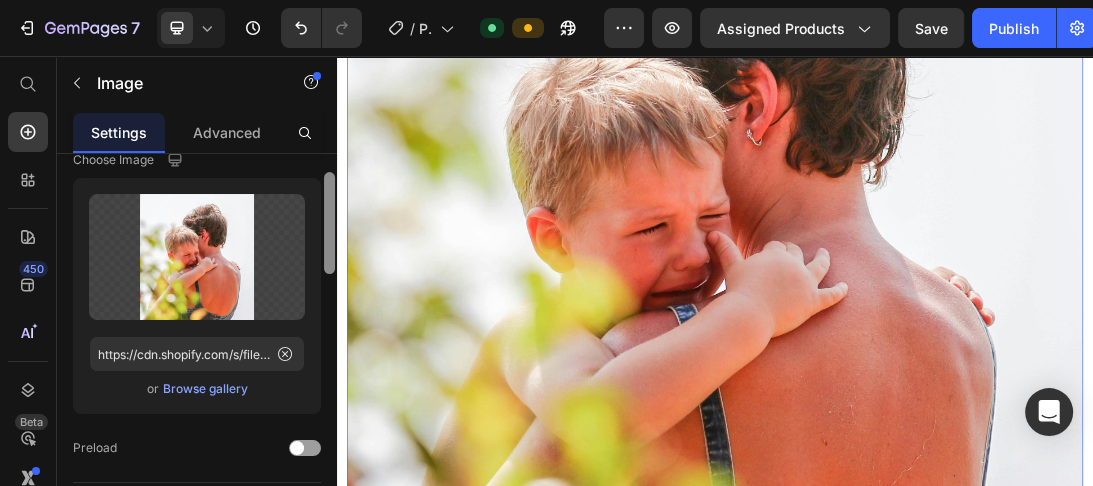 drag, startPoint x: 329, startPoint y: 230, endPoint x: 331, endPoint y: 258, distance: 28.071337 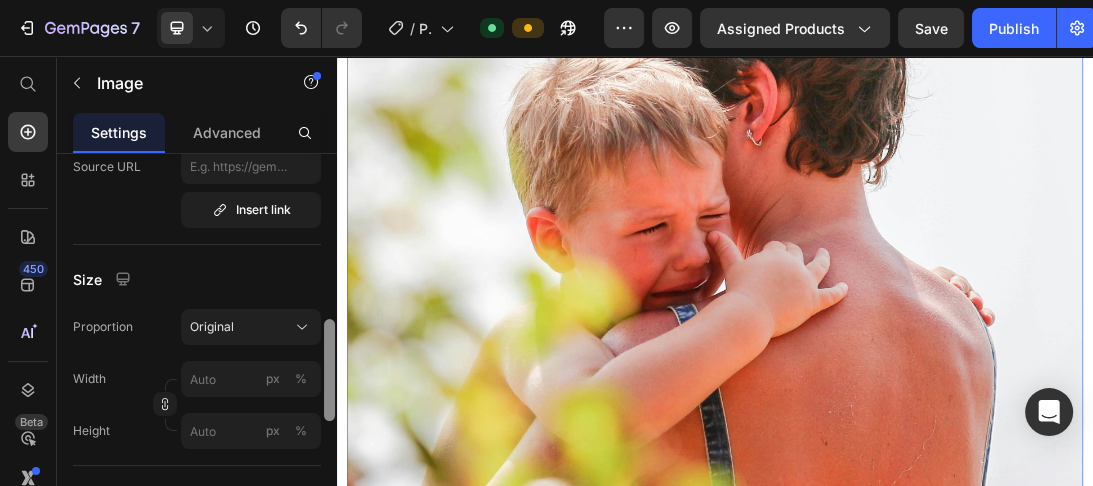 drag, startPoint x: 328, startPoint y: 243, endPoint x: 334, endPoint y: 349, distance: 106.16968 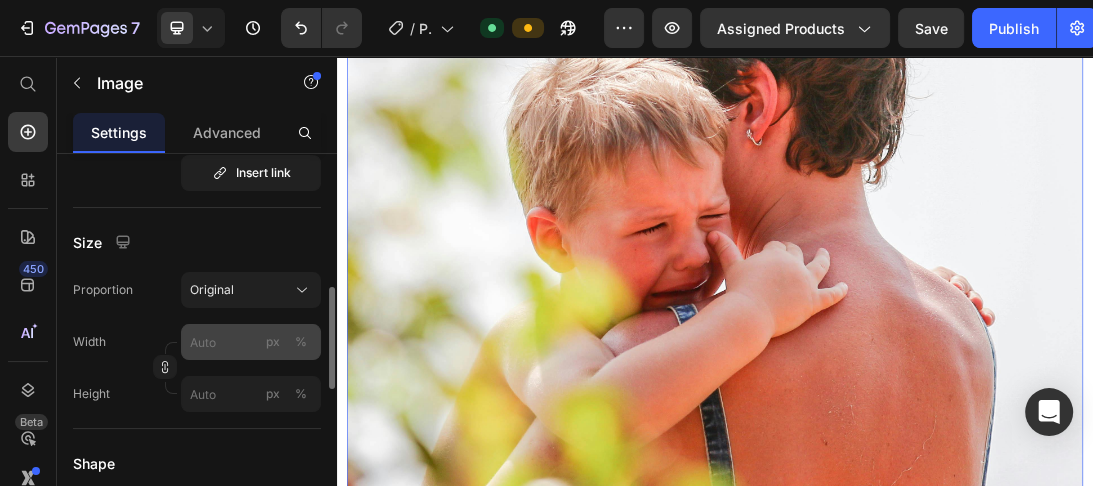 drag, startPoint x: 302, startPoint y: 336, endPoint x: 301, endPoint y: 347, distance: 11.045361 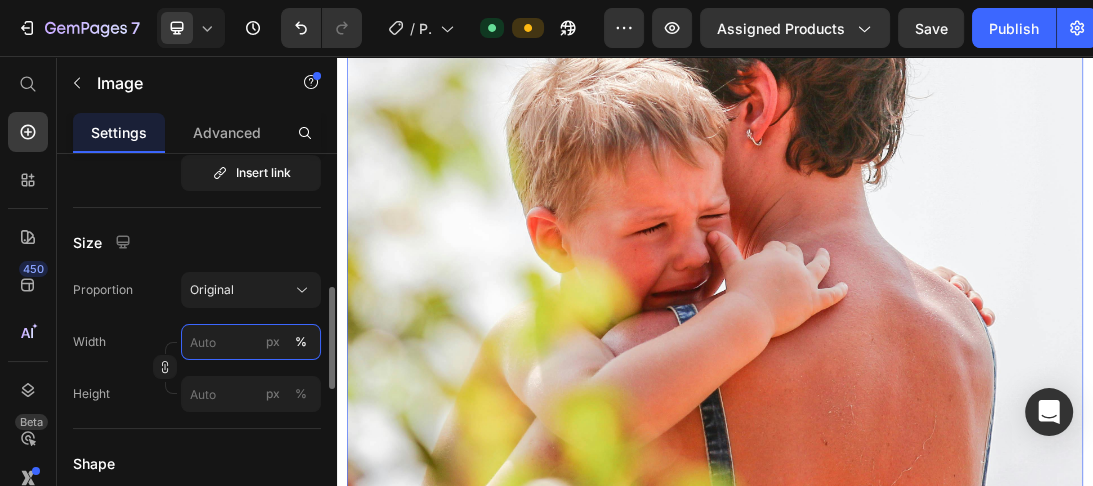 click on "px %" at bounding box center [251, 342] 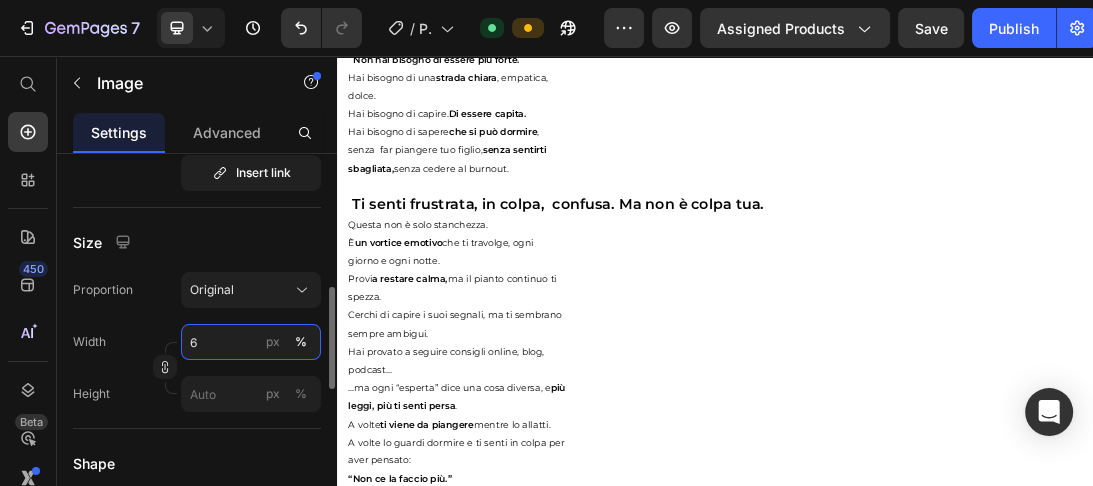 type on "60" 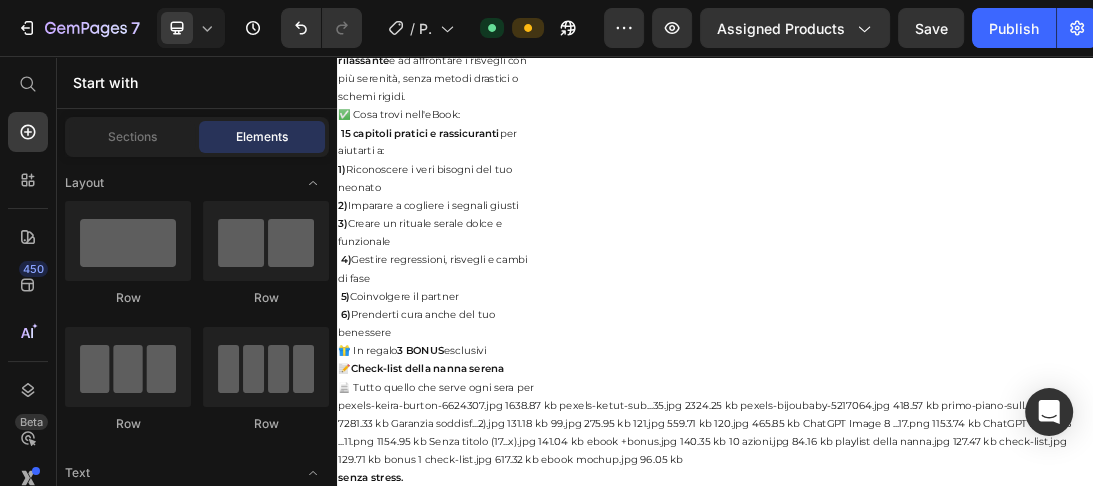 scroll, scrollTop: 12936, scrollLeft: 0, axis: vertical 